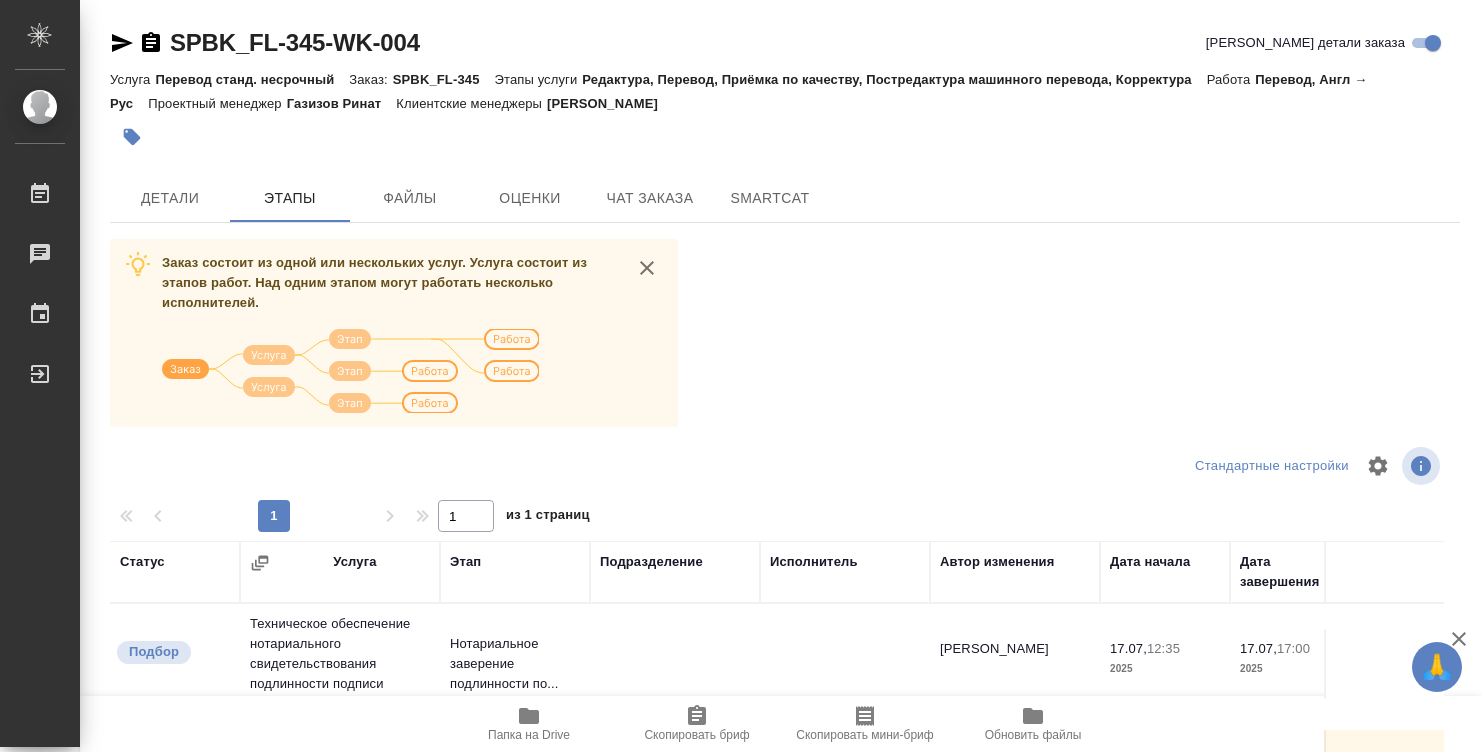 scroll, scrollTop: 0, scrollLeft: 0, axis: both 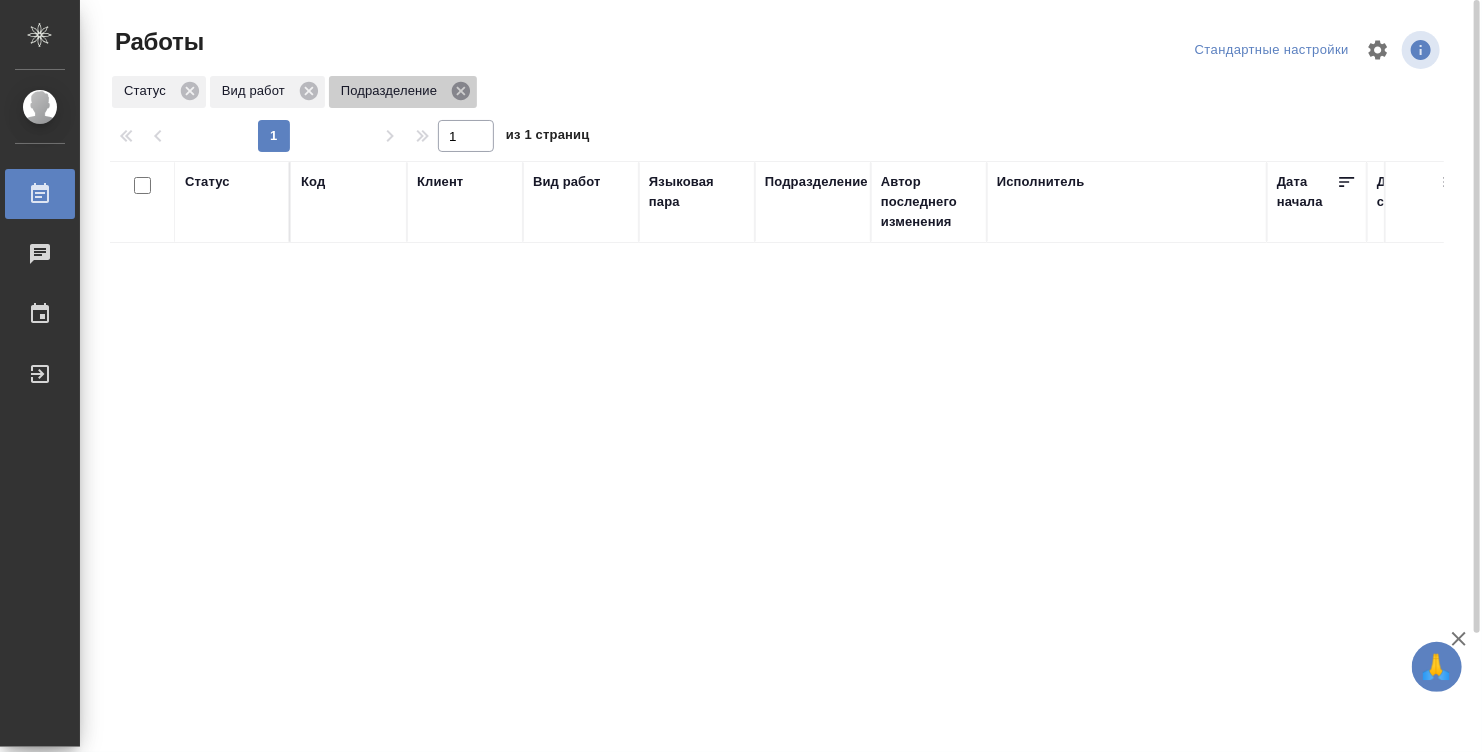 click 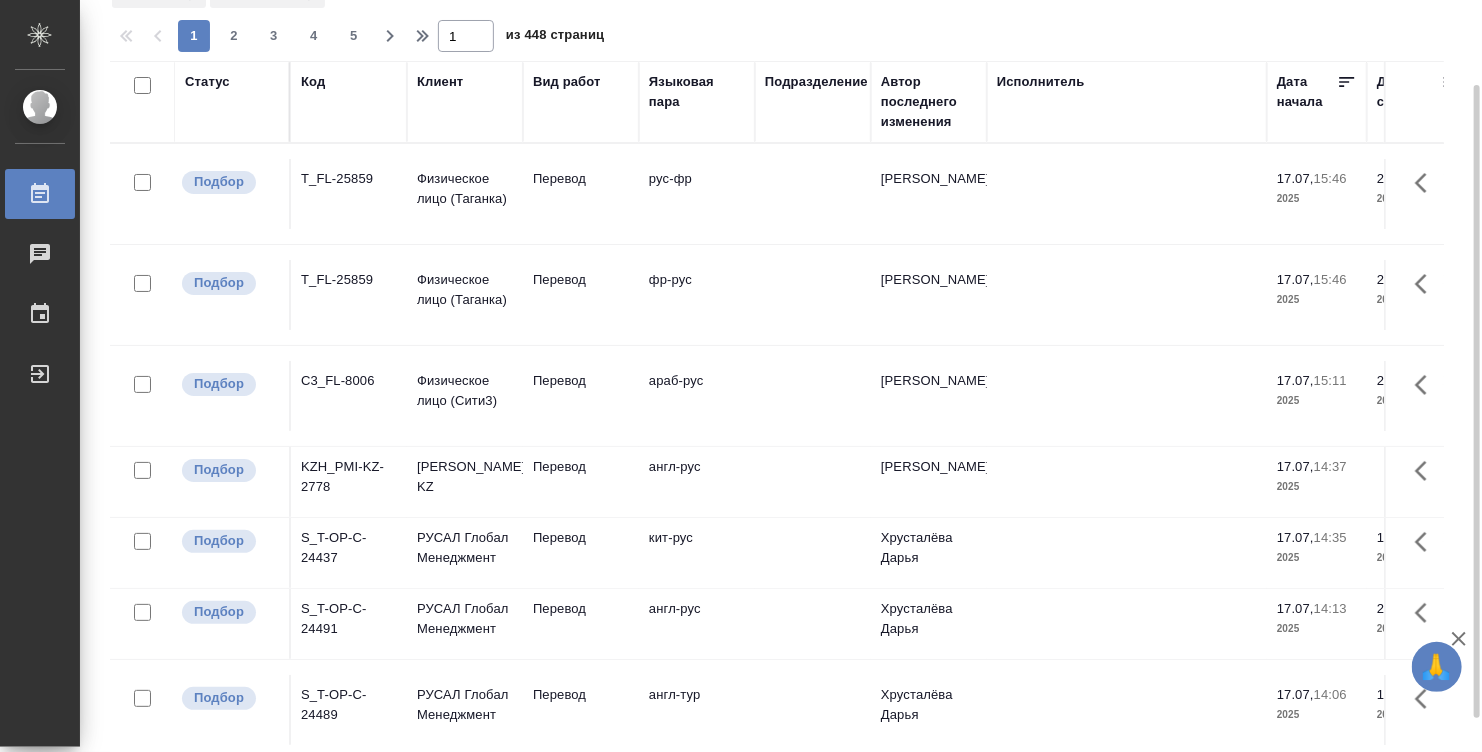 scroll, scrollTop: 140, scrollLeft: 0, axis: vertical 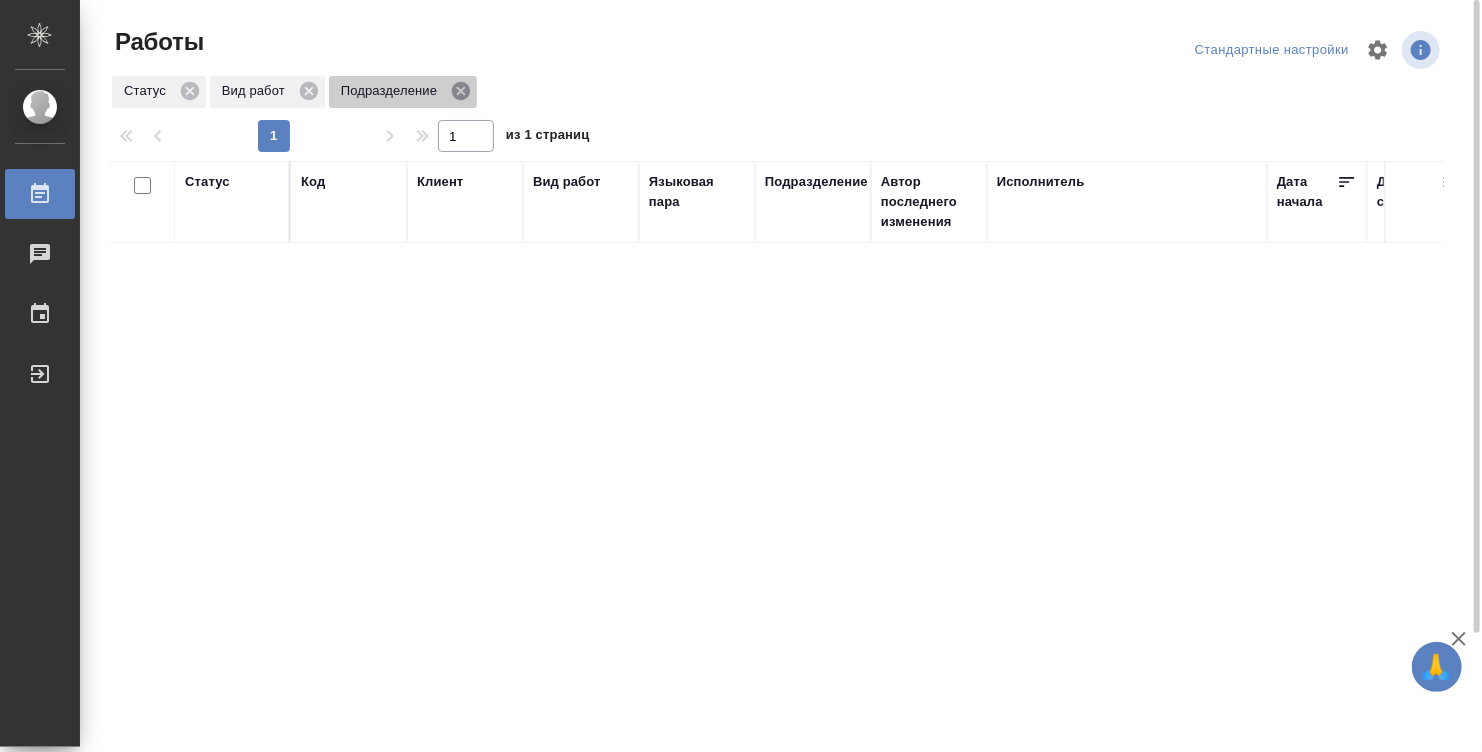 click 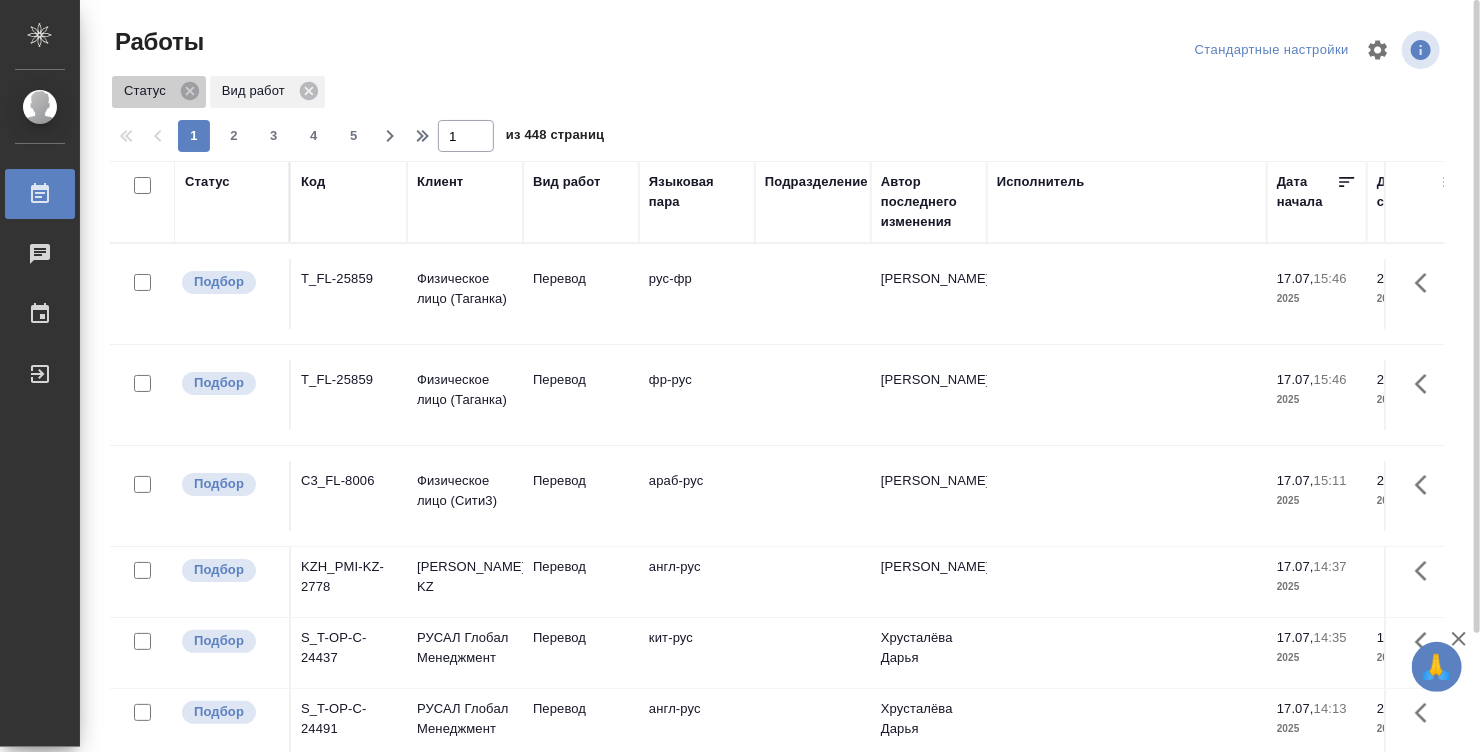 click 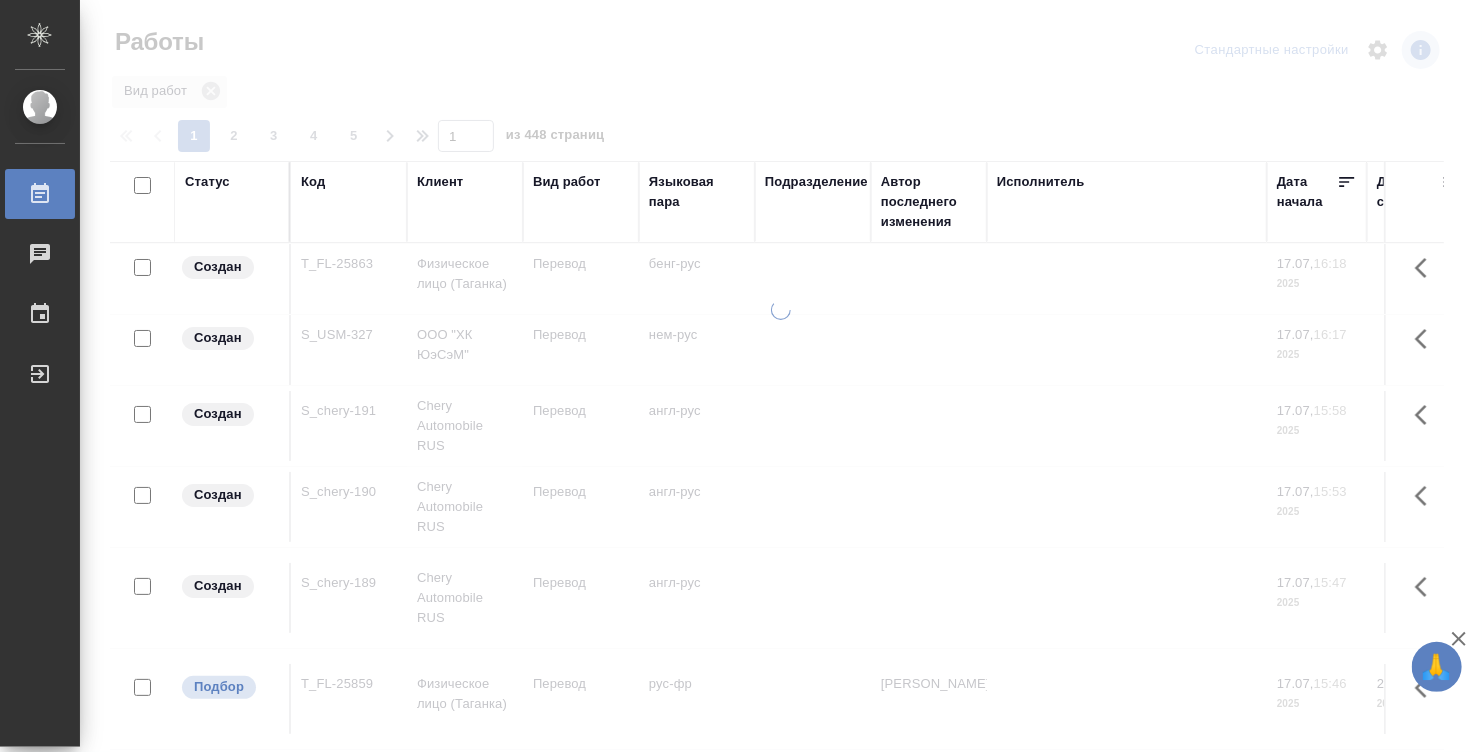 click at bounding box center [781, 376] 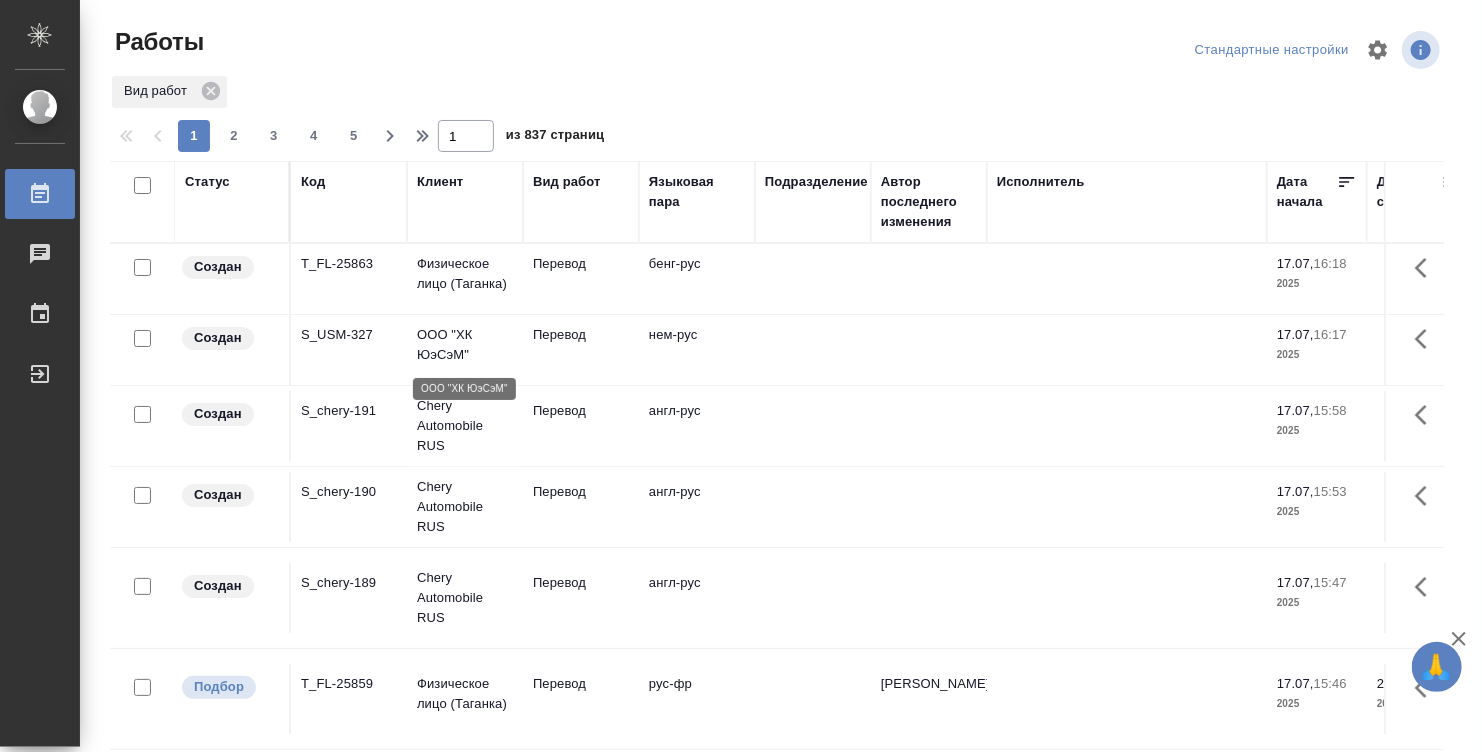 click on "ООО "ХК ЮэСэМ"" at bounding box center (465, 345) 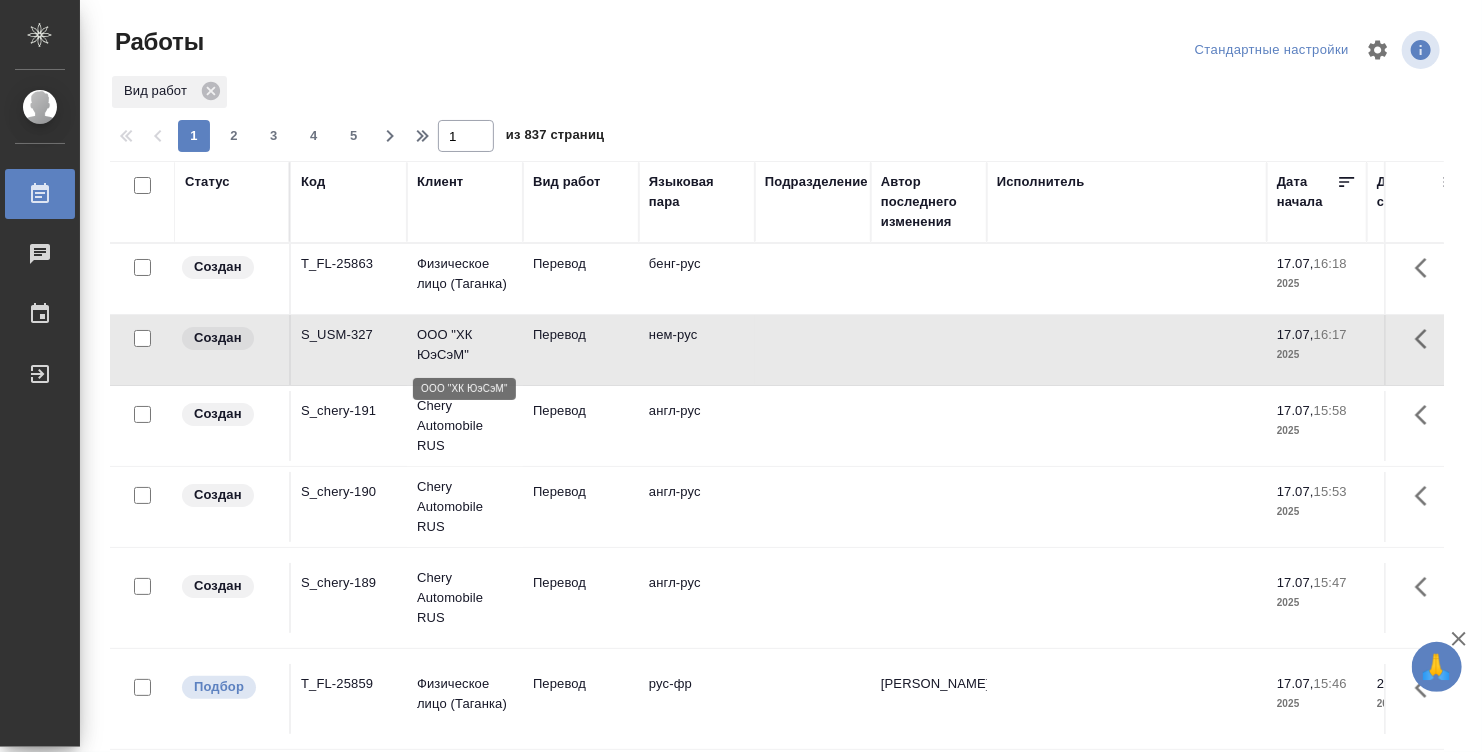 click on "ООО "ХК ЮэСэМ"" at bounding box center (465, 345) 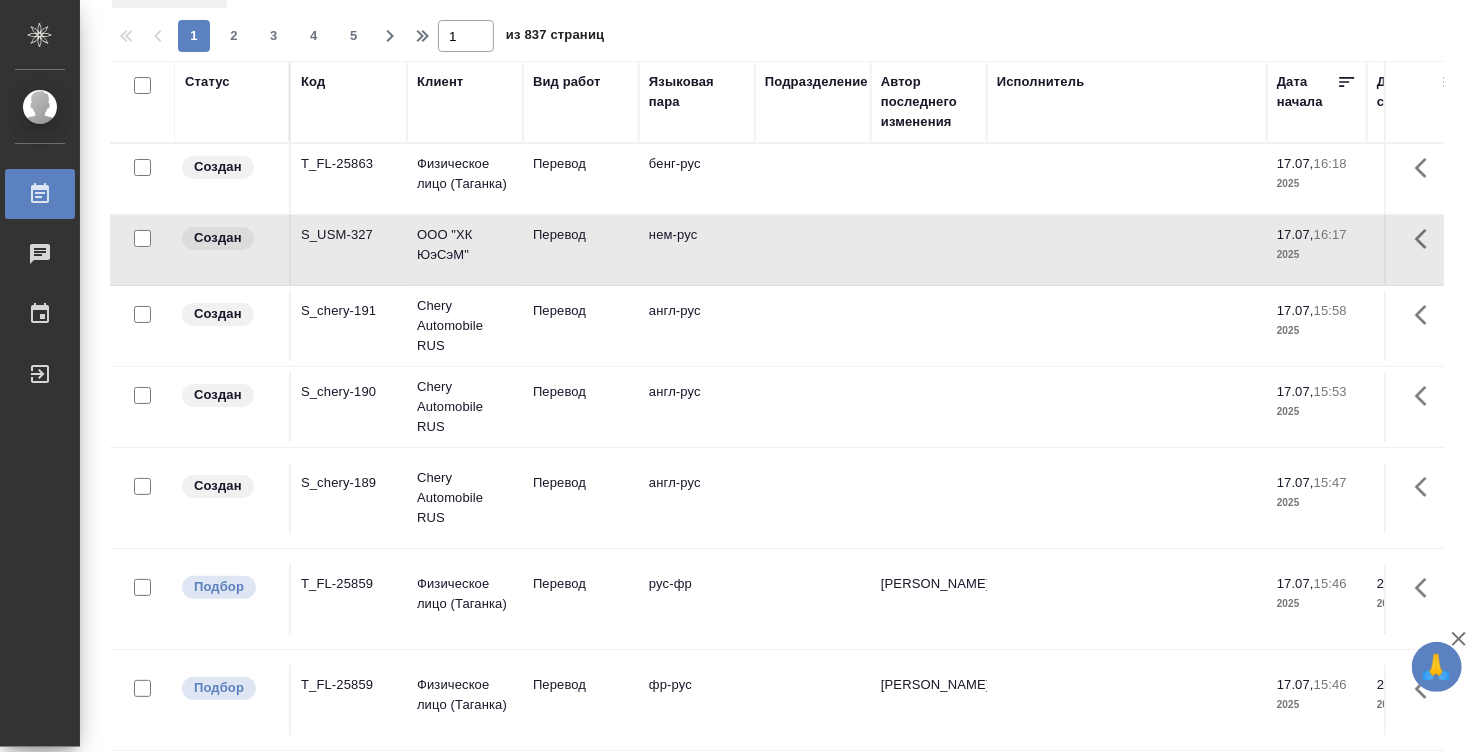 scroll, scrollTop: 140, scrollLeft: 0, axis: vertical 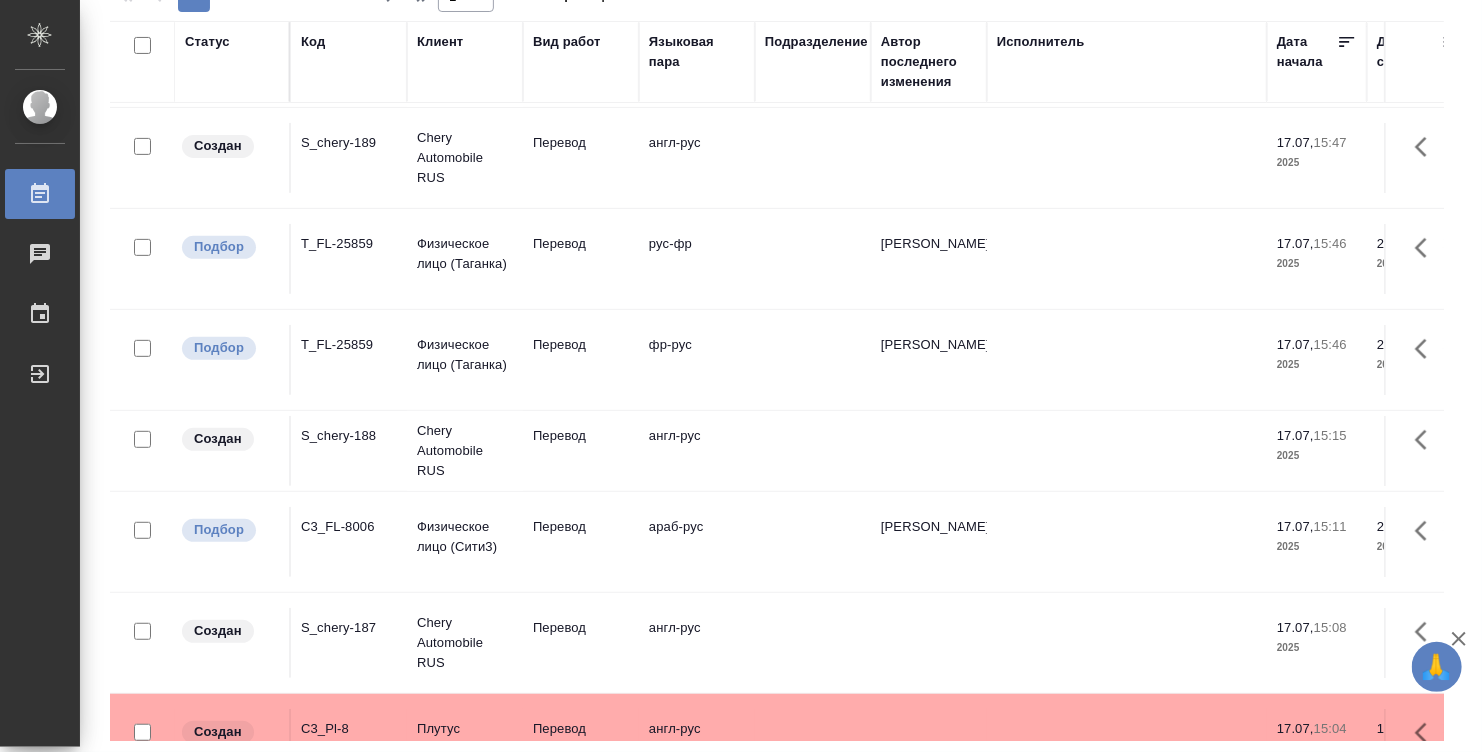 click on "Исполнитель" at bounding box center [1127, 62] 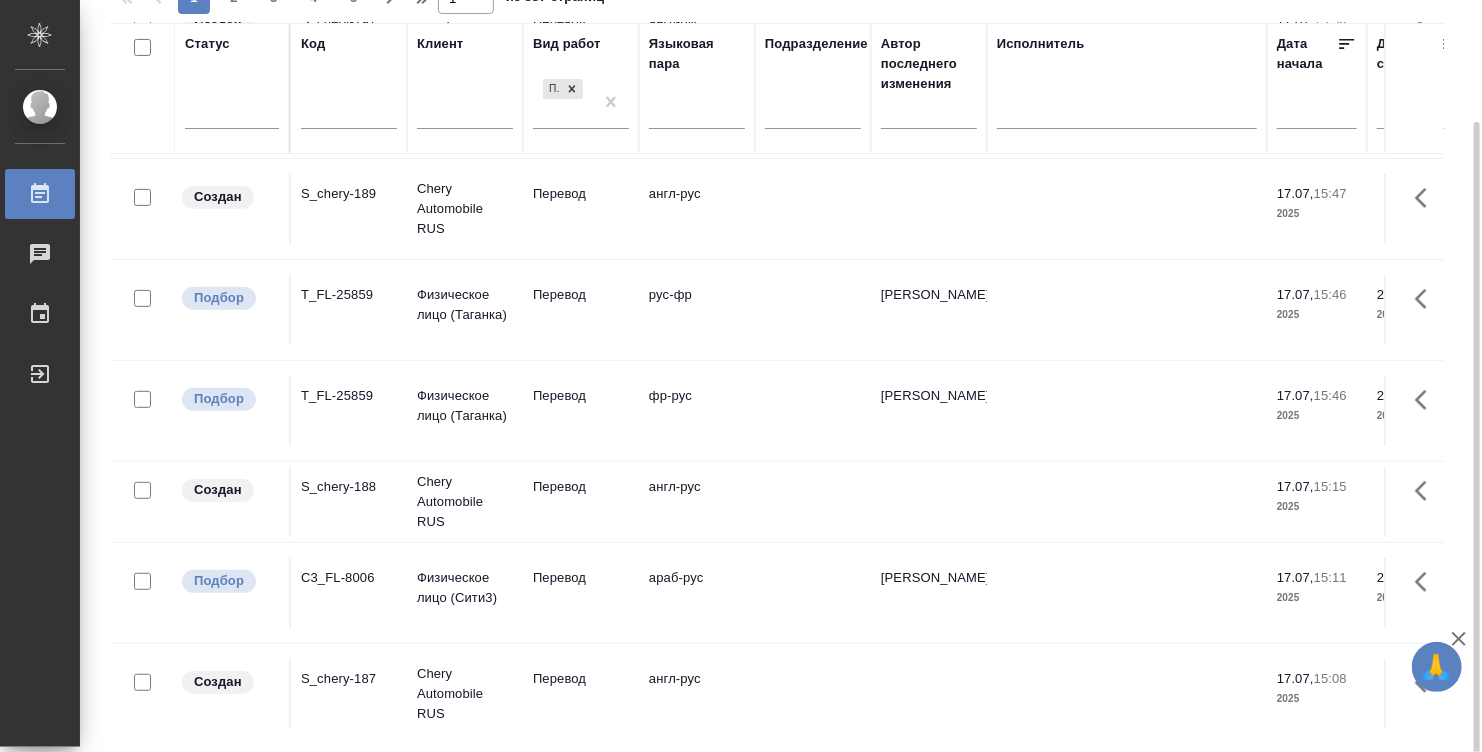 scroll, scrollTop: 142, scrollLeft: 0, axis: vertical 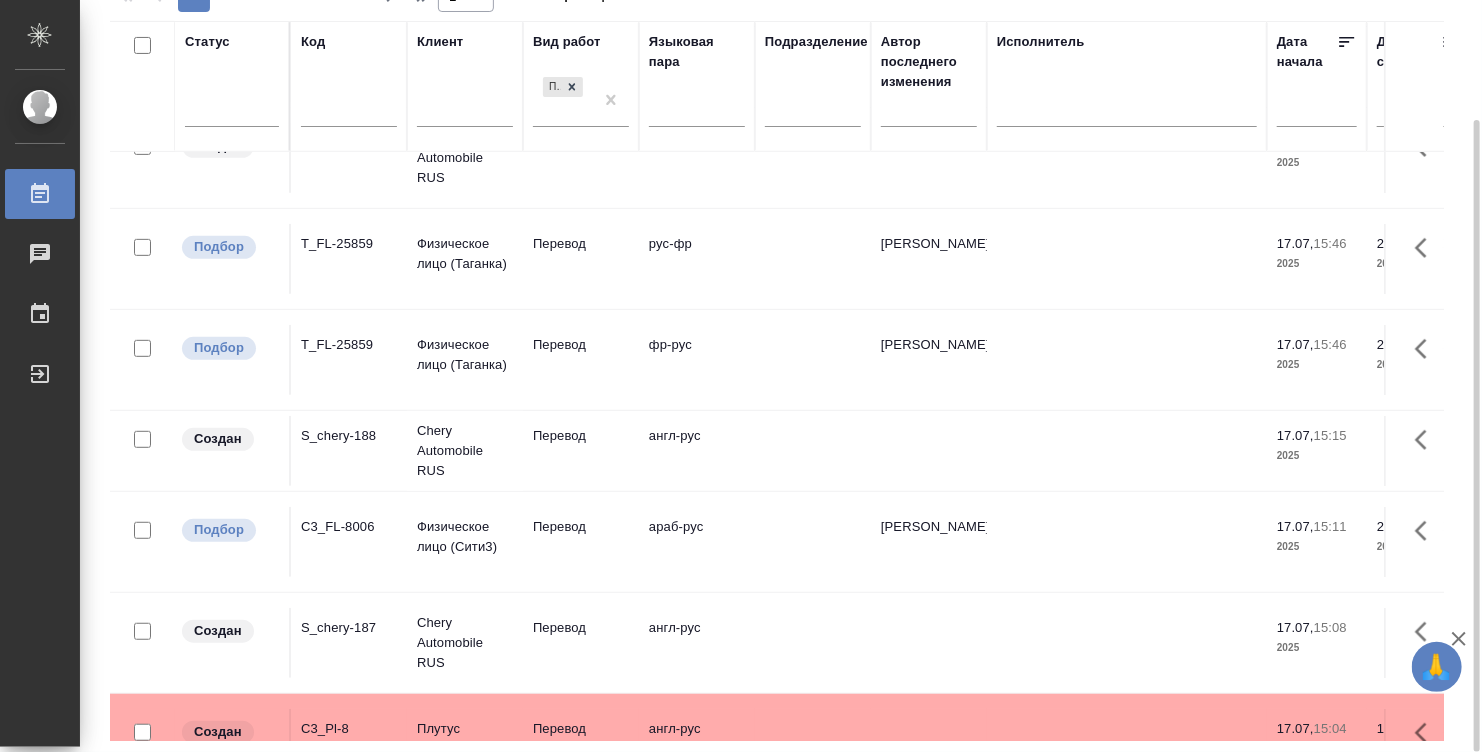 click on "Исполнитель" at bounding box center [1127, 86] 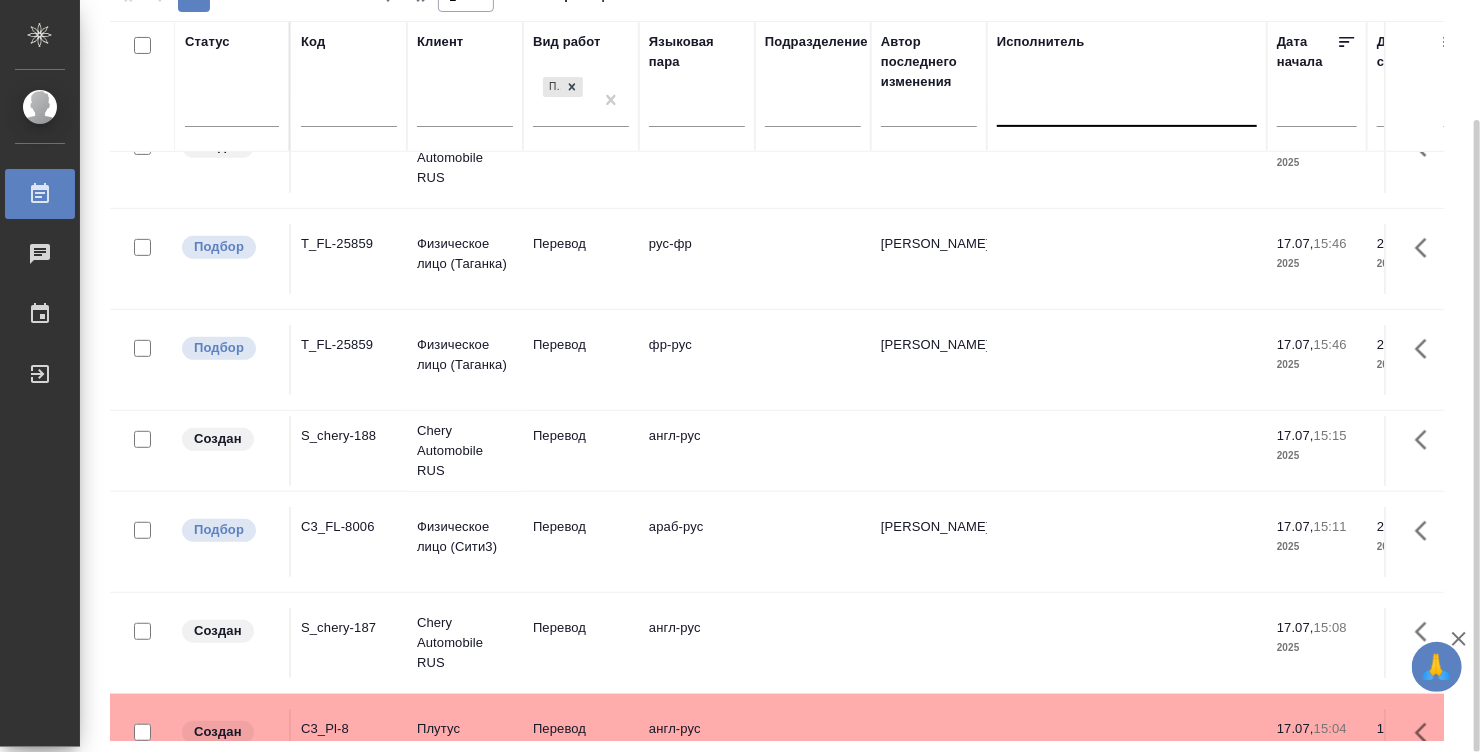 click at bounding box center [1127, 107] 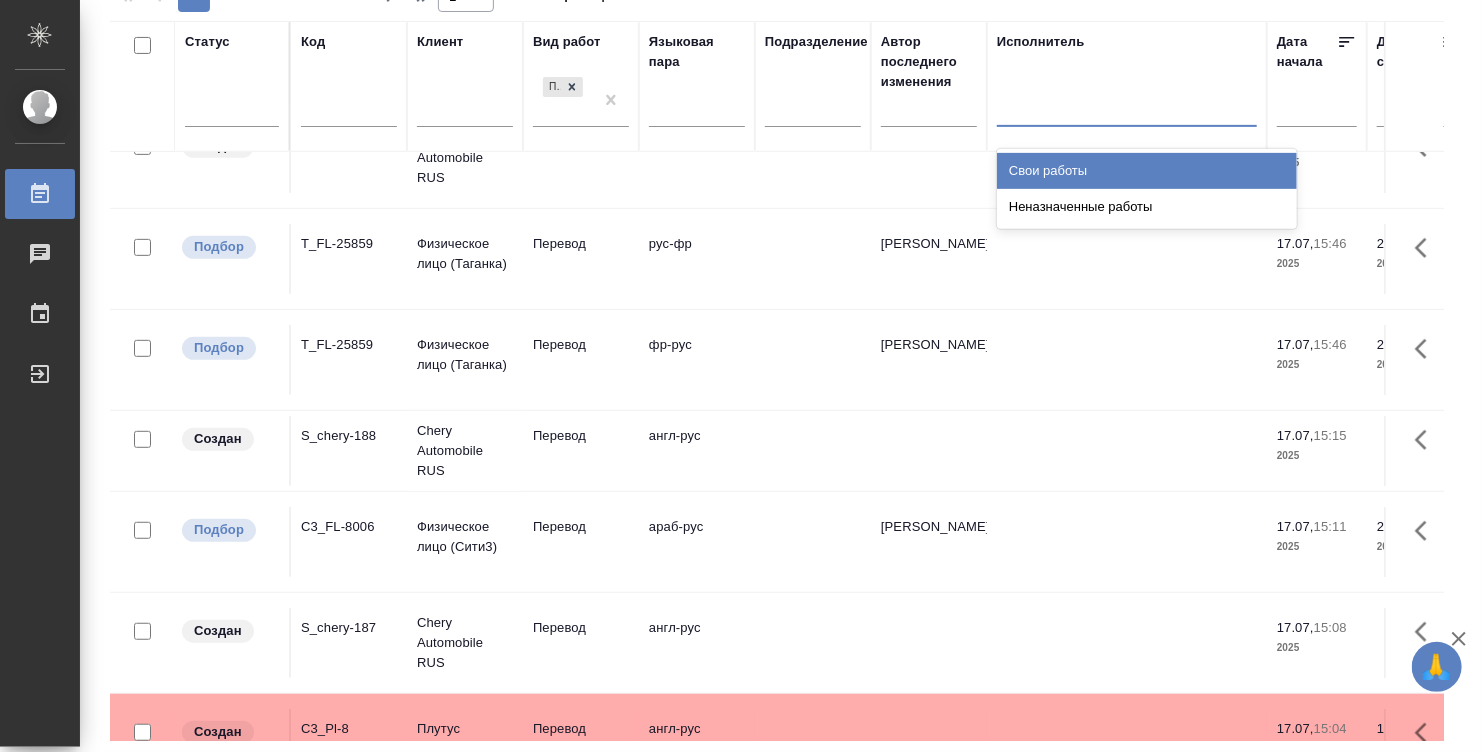 click on "Свои работы" at bounding box center (1147, 171) 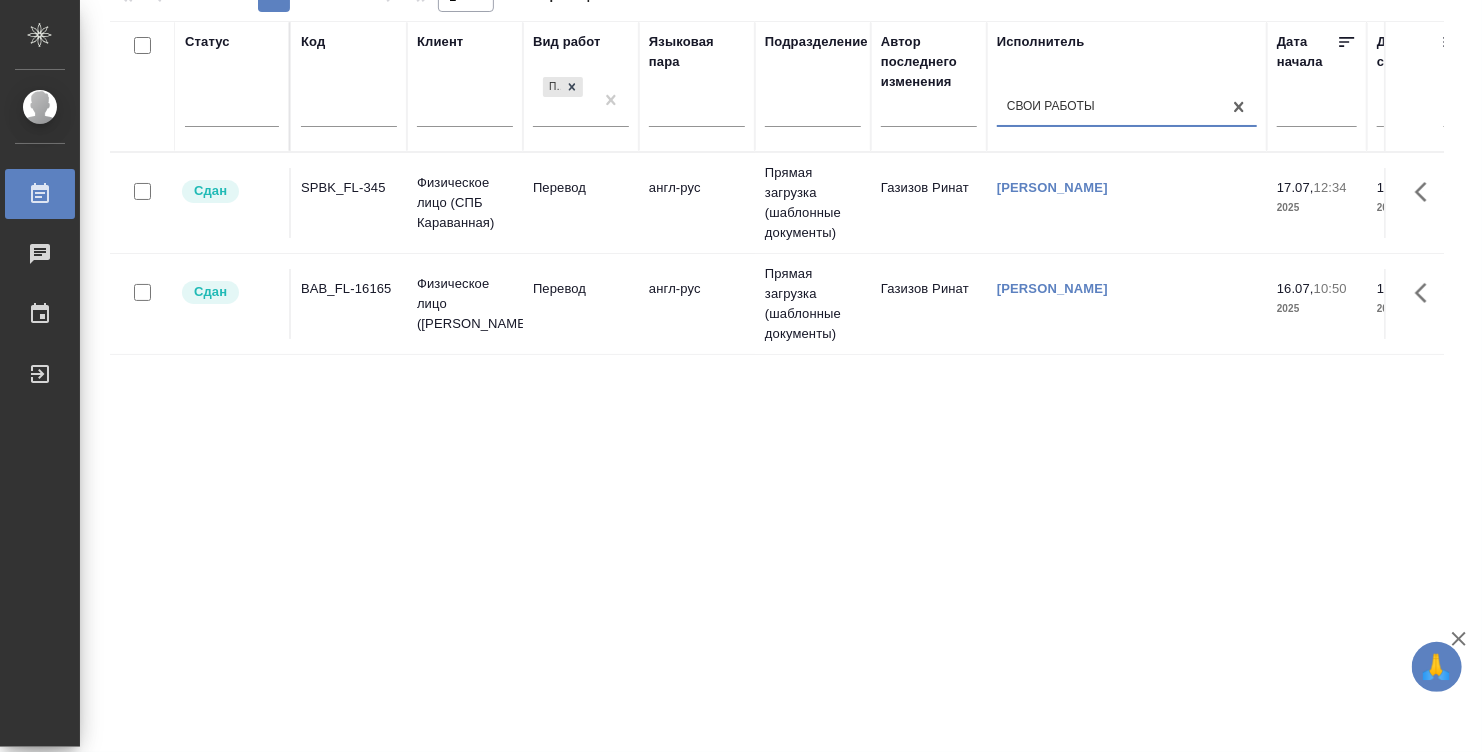 scroll, scrollTop: 0, scrollLeft: 0, axis: both 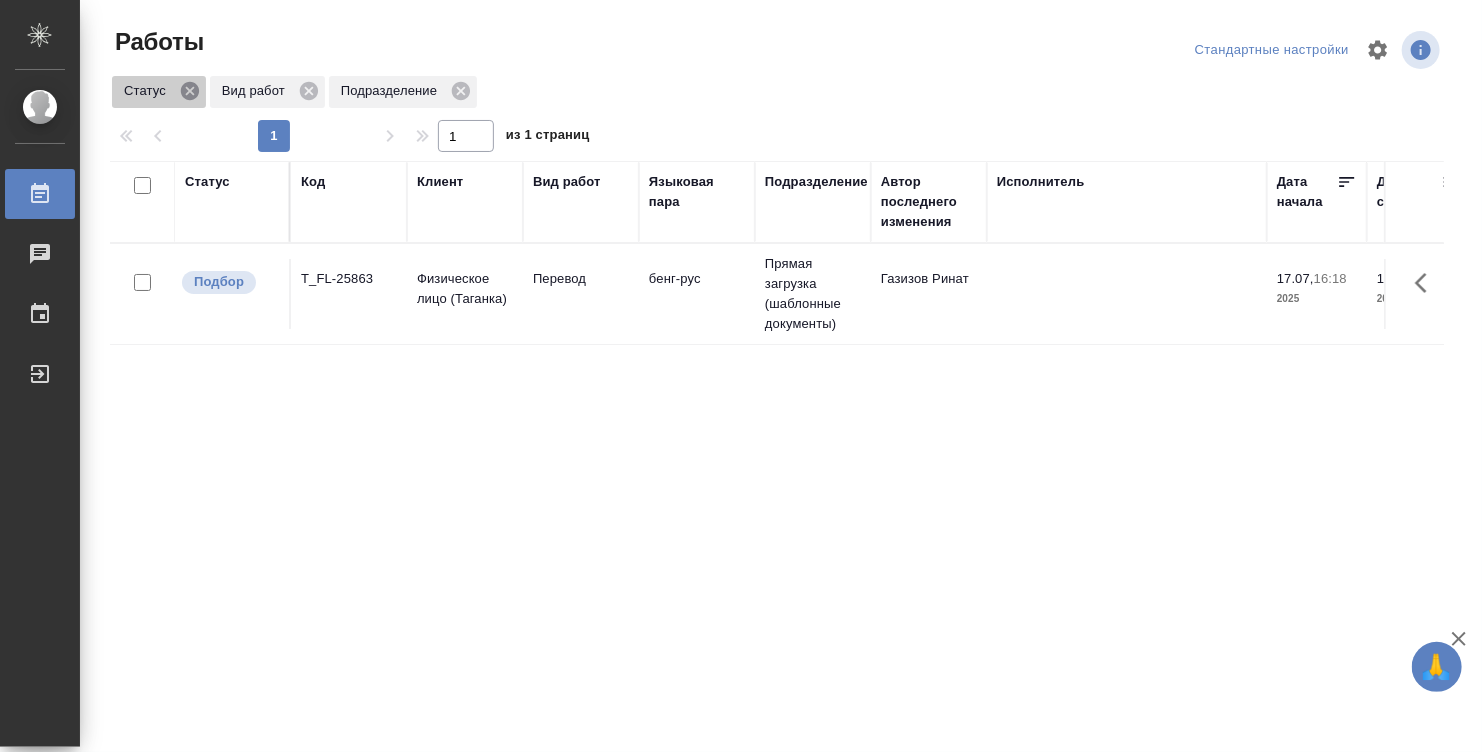 click 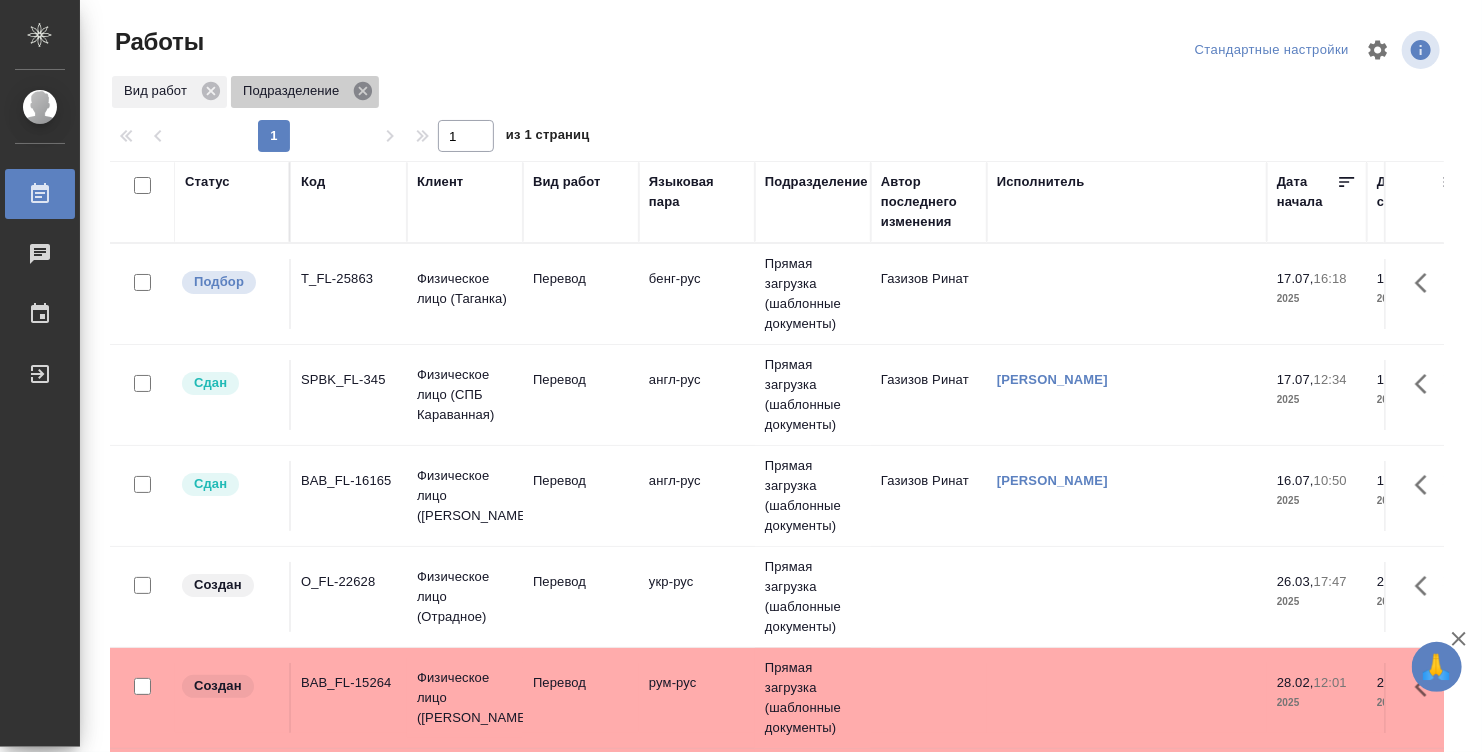 click 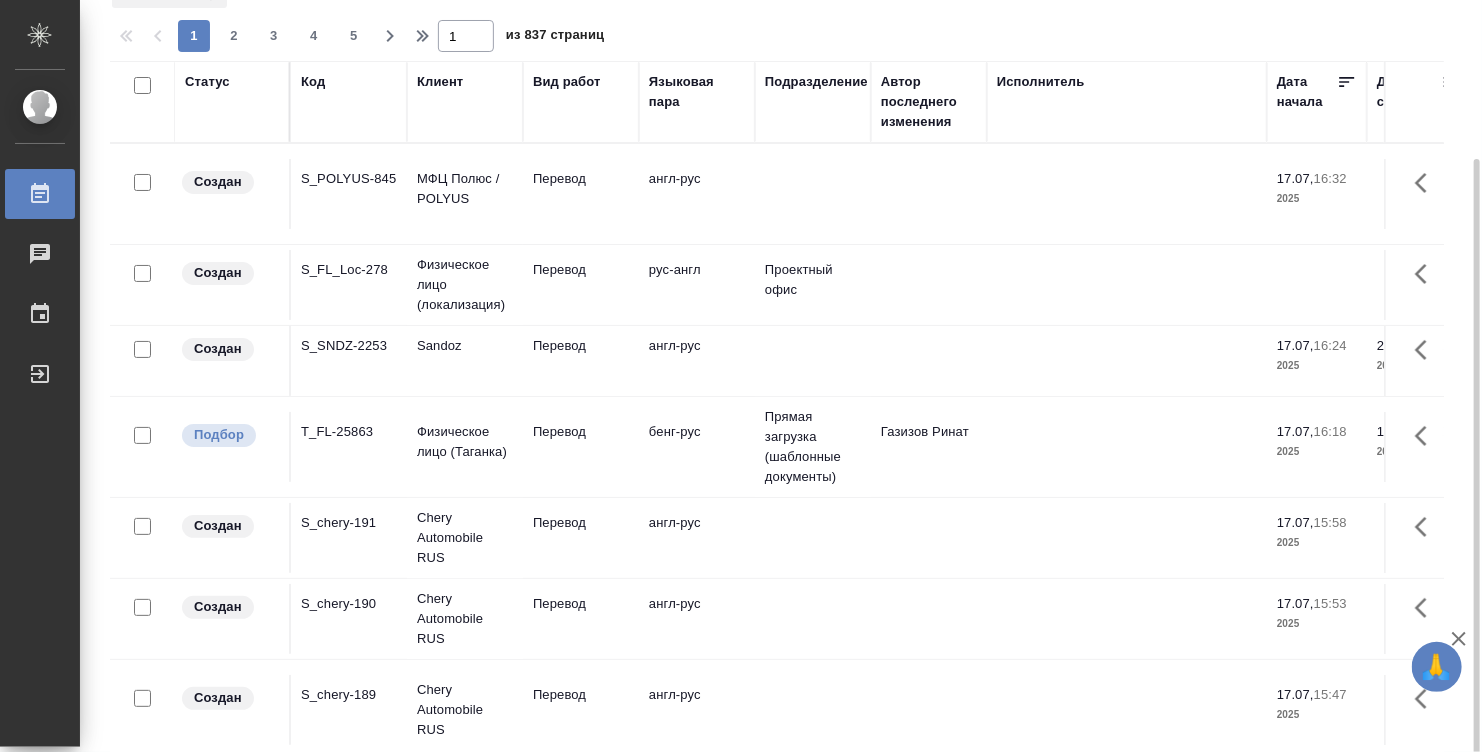 scroll, scrollTop: 140, scrollLeft: 0, axis: vertical 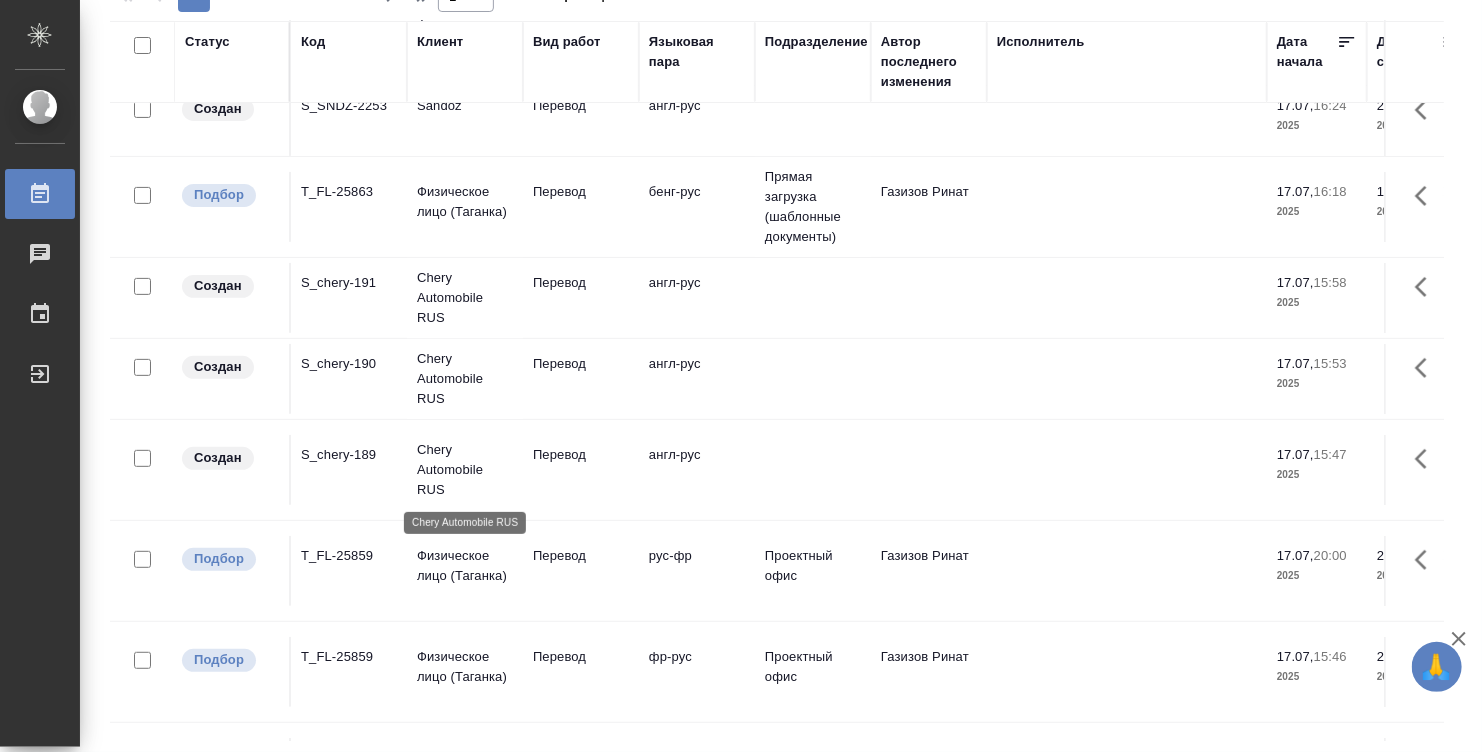 drag, startPoint x: 447, startPoint y: 486, endPoint x: 425, endPoint y: 452, distance: 40.496914 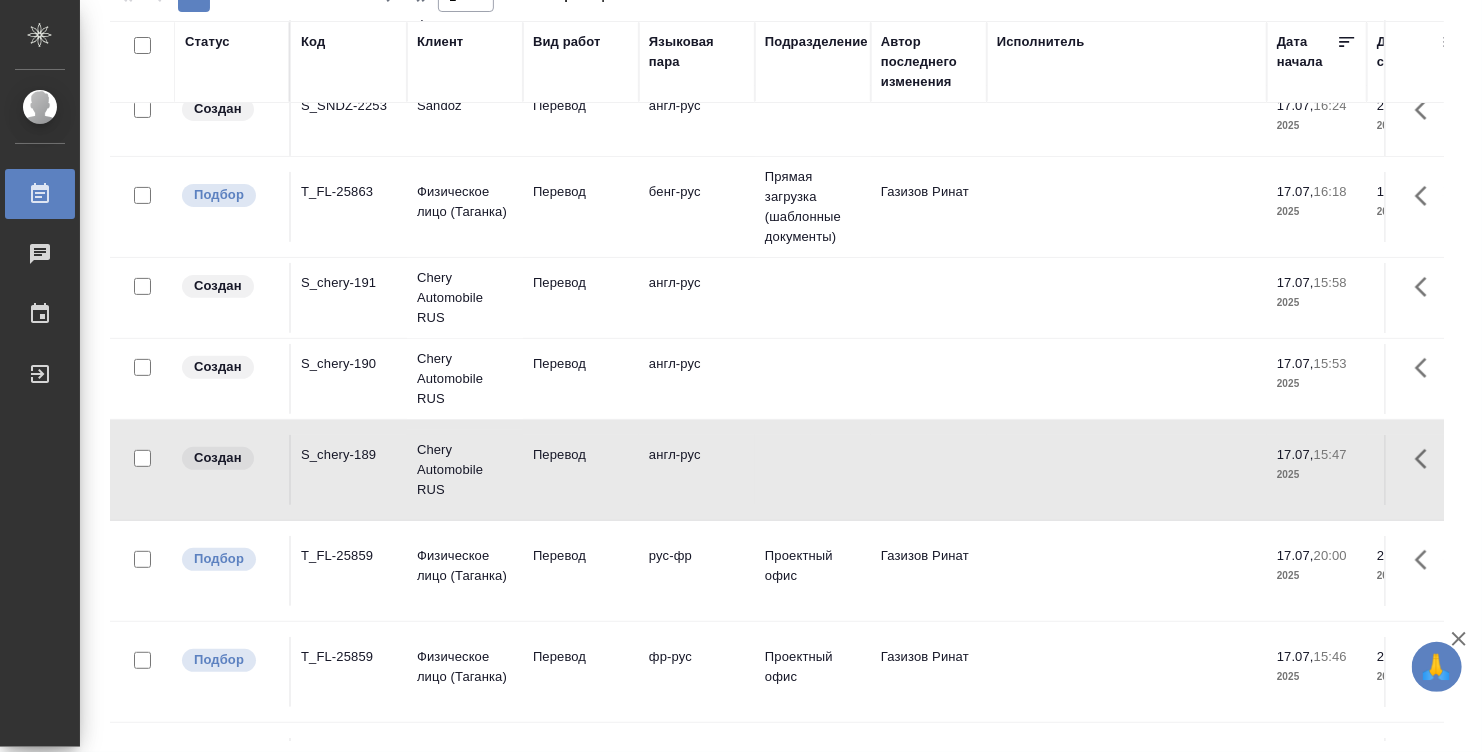 click on "Chery Automobile RUS" at bounding box center (465, -46) 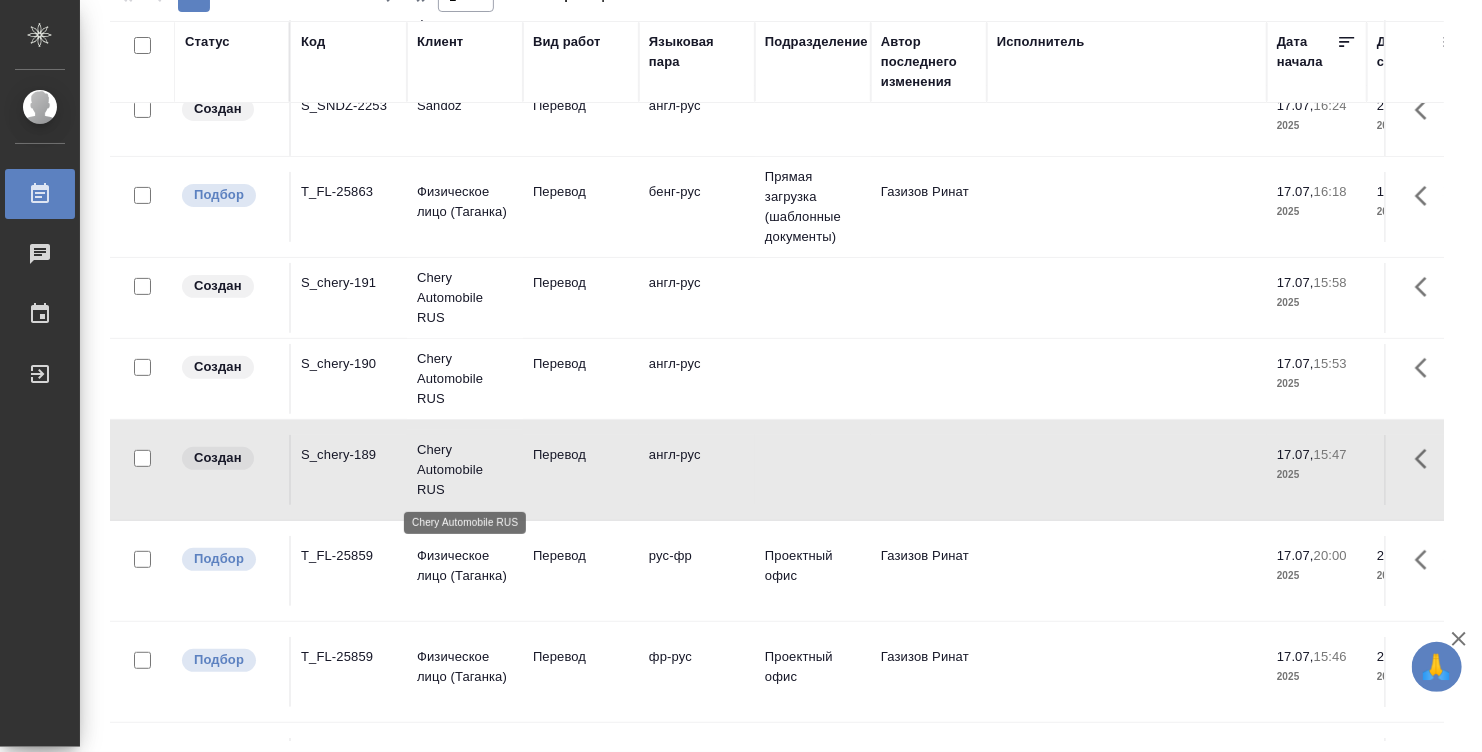 click on "Chery Automobile RUS" at bounding box center [465, 470] 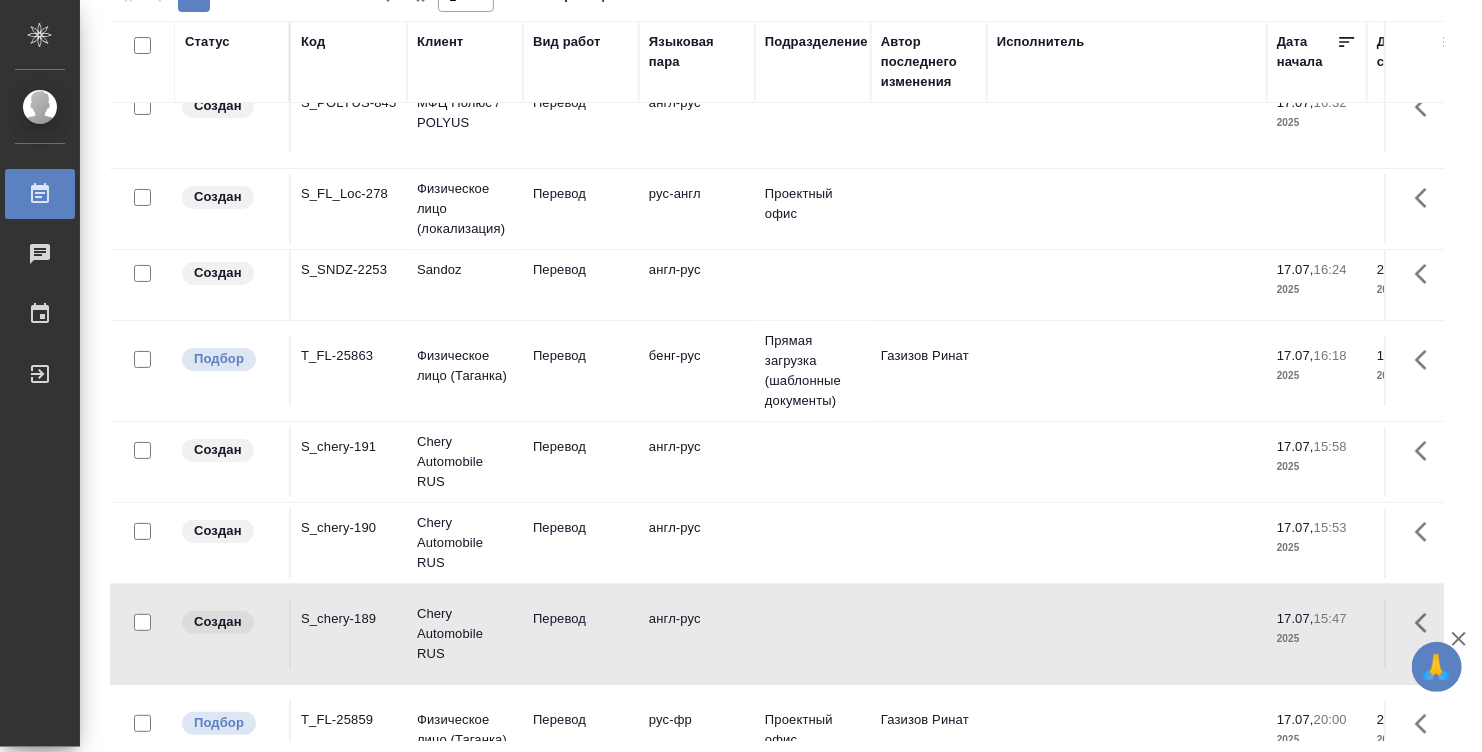 scroll, scrollTop: 0, scrollLeft: 0, axis: both 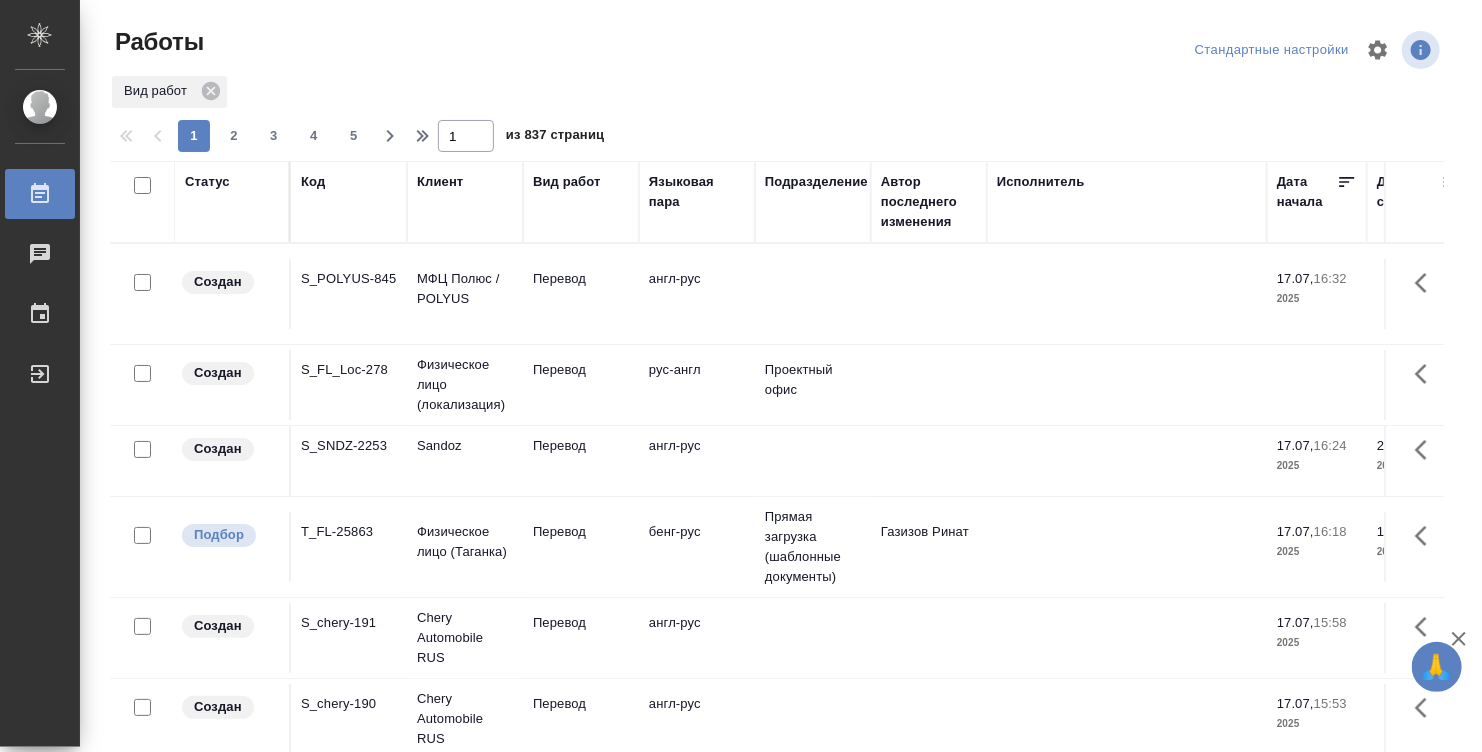 click on "Статус" at bounding box center [207, 182] 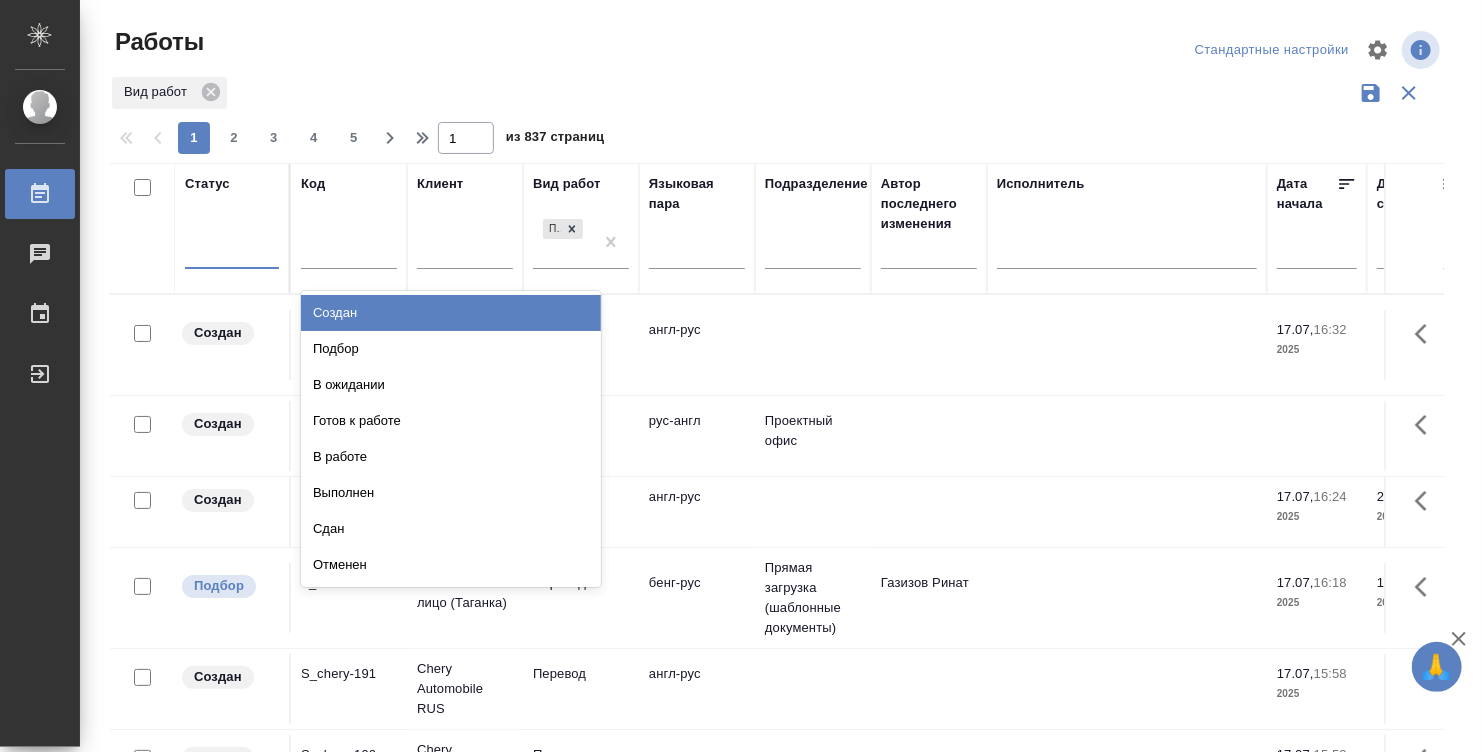 click at bounding box center (232, 249) 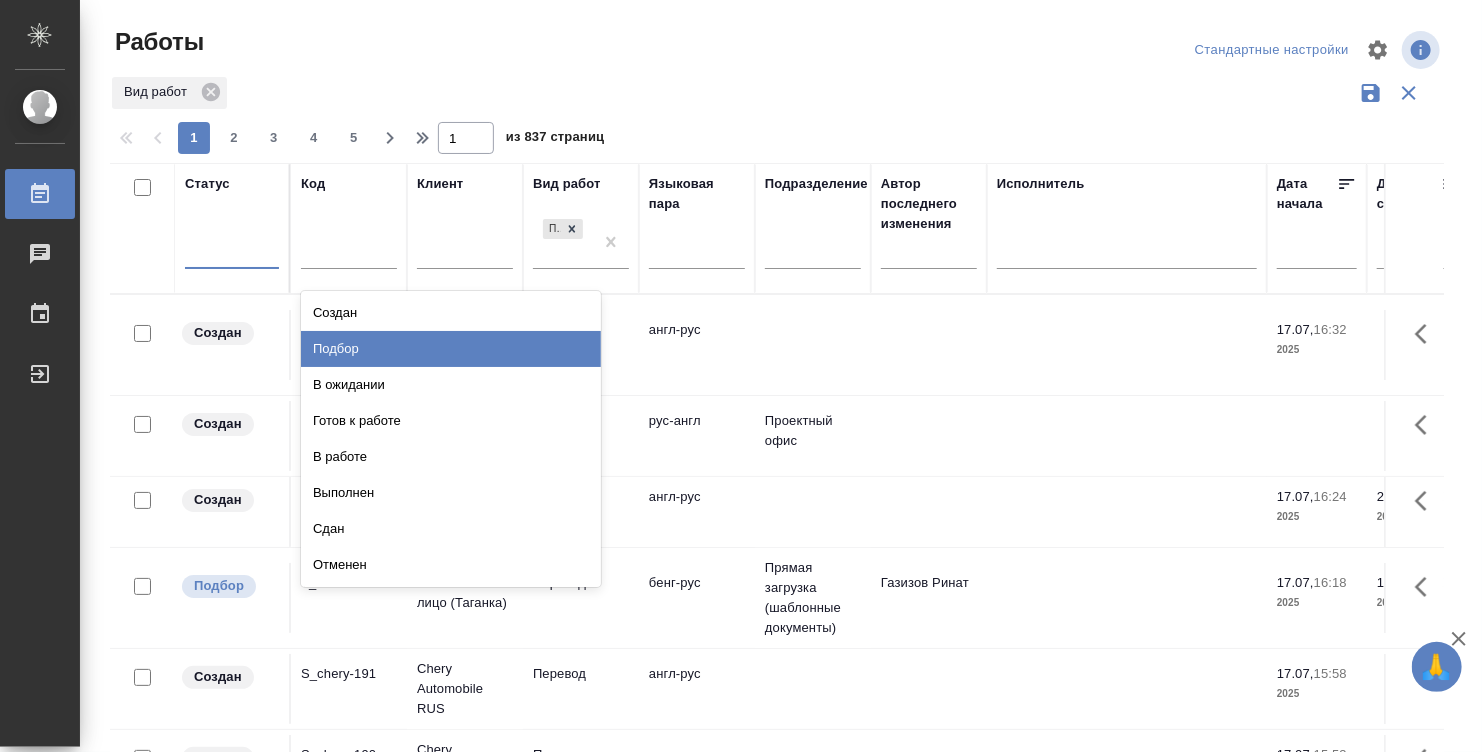drag, startPoint x: 329, startPoint y: 343, endPoint x: 756, endPoint y: 263, distance: 434.4295 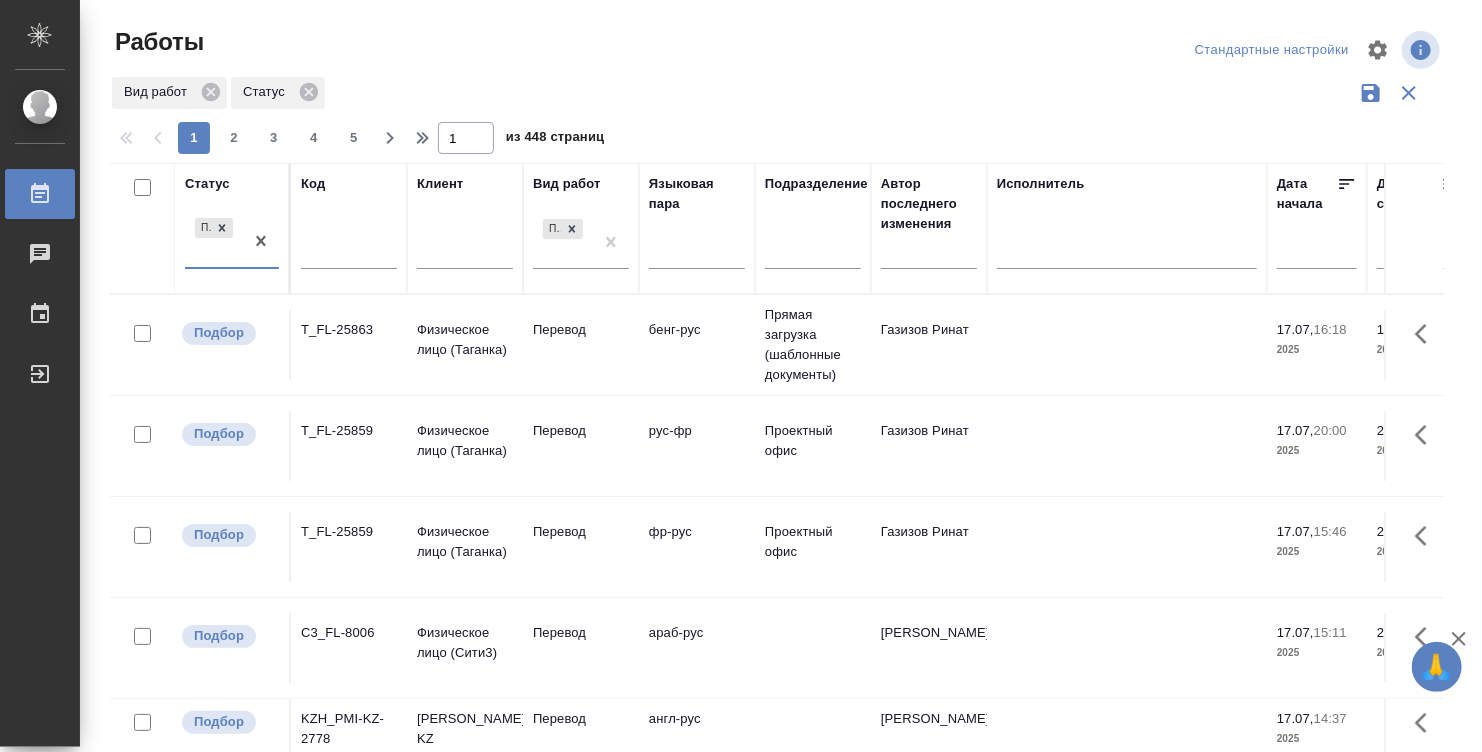click at bounding box center (929, 258) 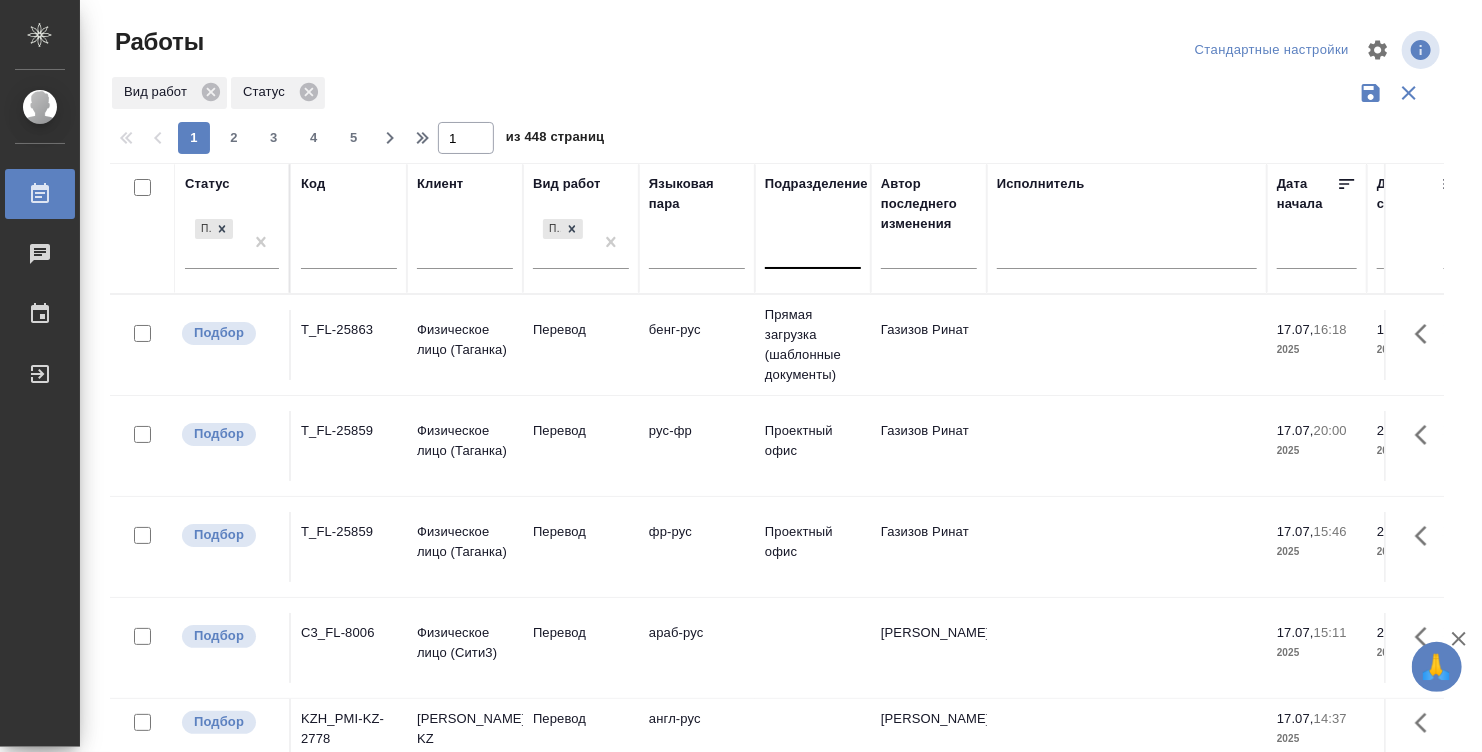 click at bounding box center (813, 249) 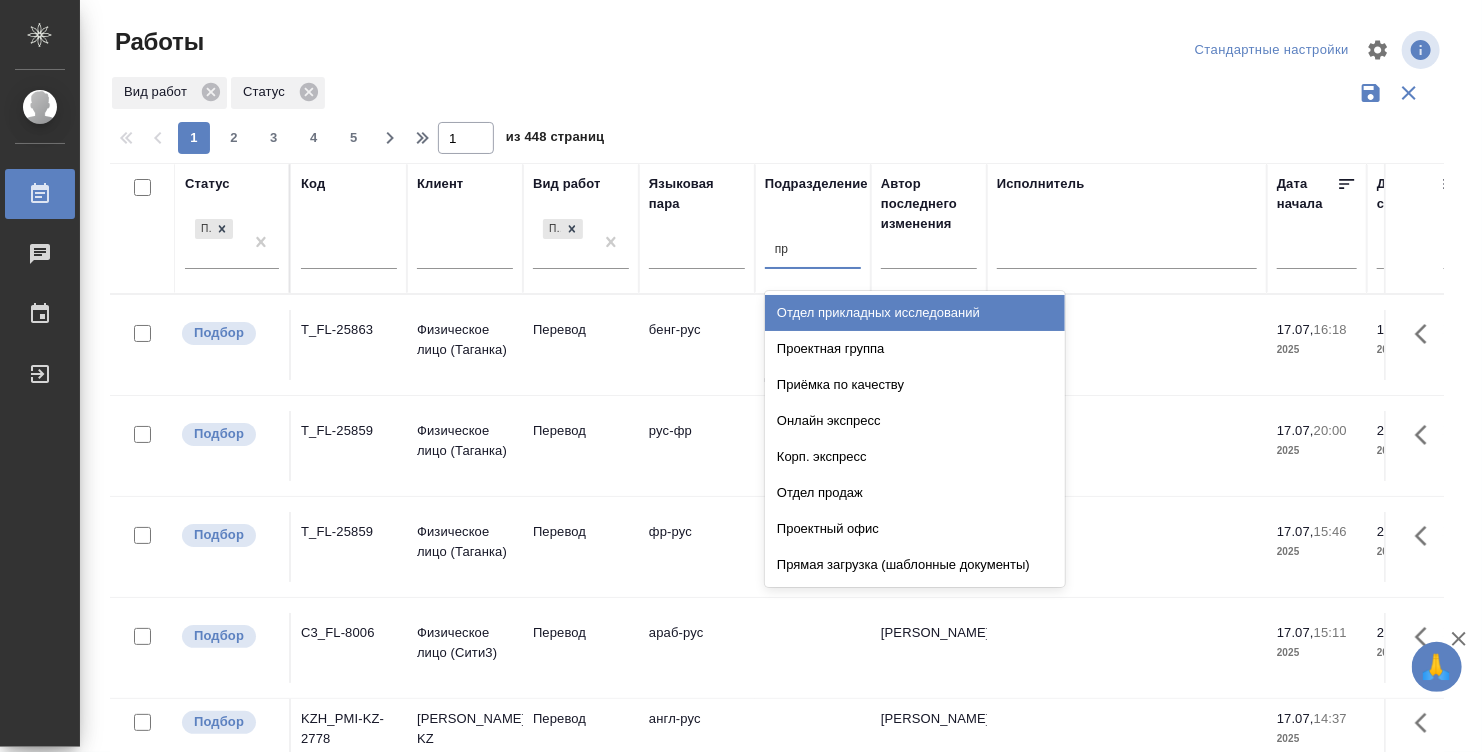 type on "пря" 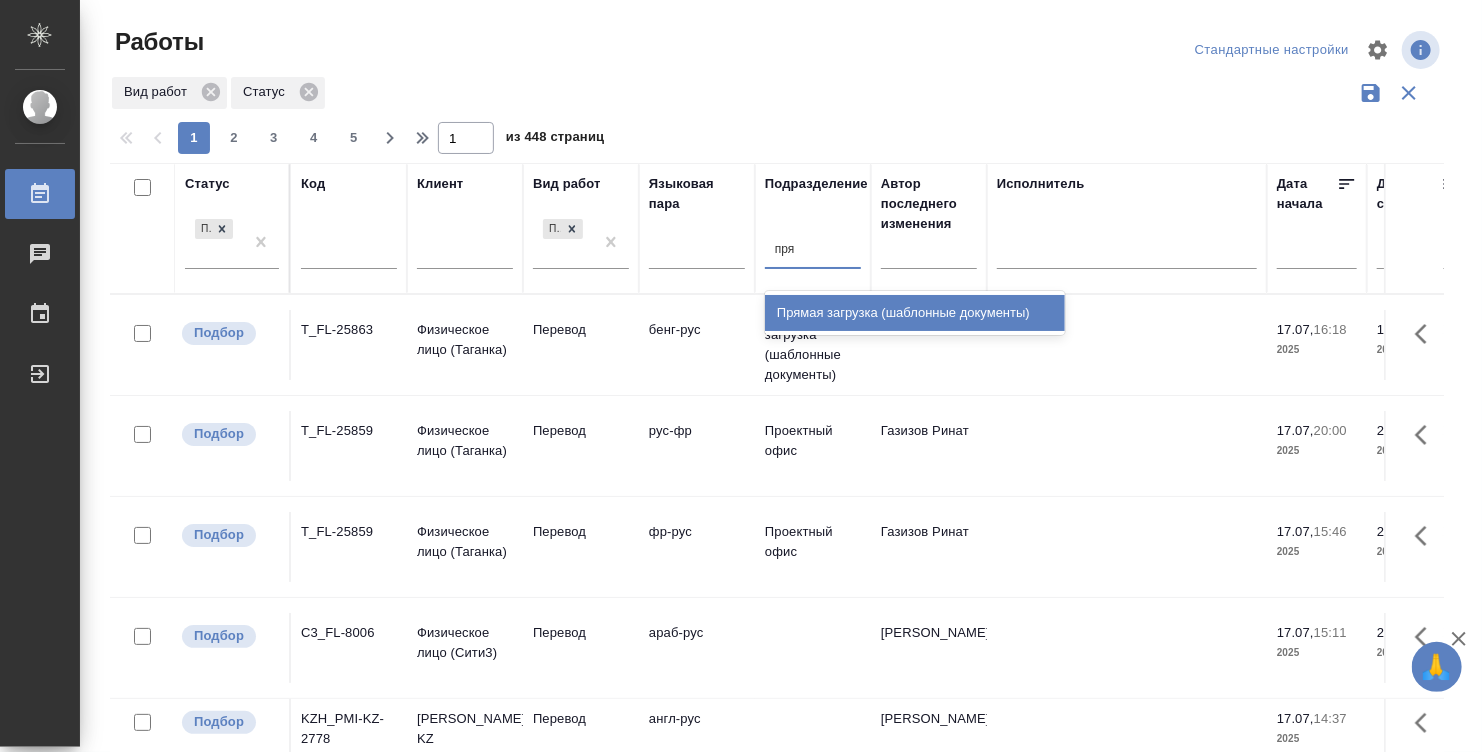 click on "Прямая загрузка (шаблонные документы)" at bounding box center (915, 313) 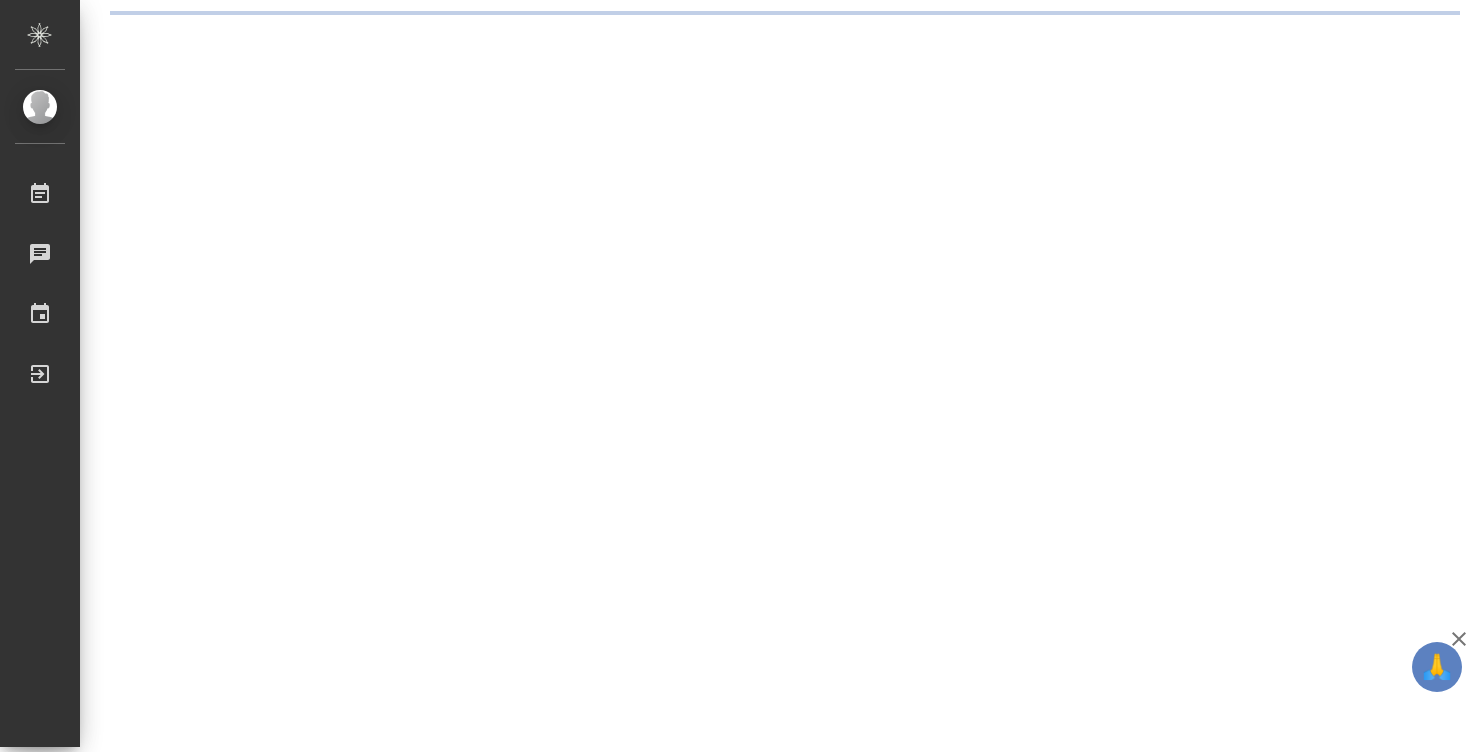 scroll, scrollTop: 0, scrollLeft: 0, axis: both 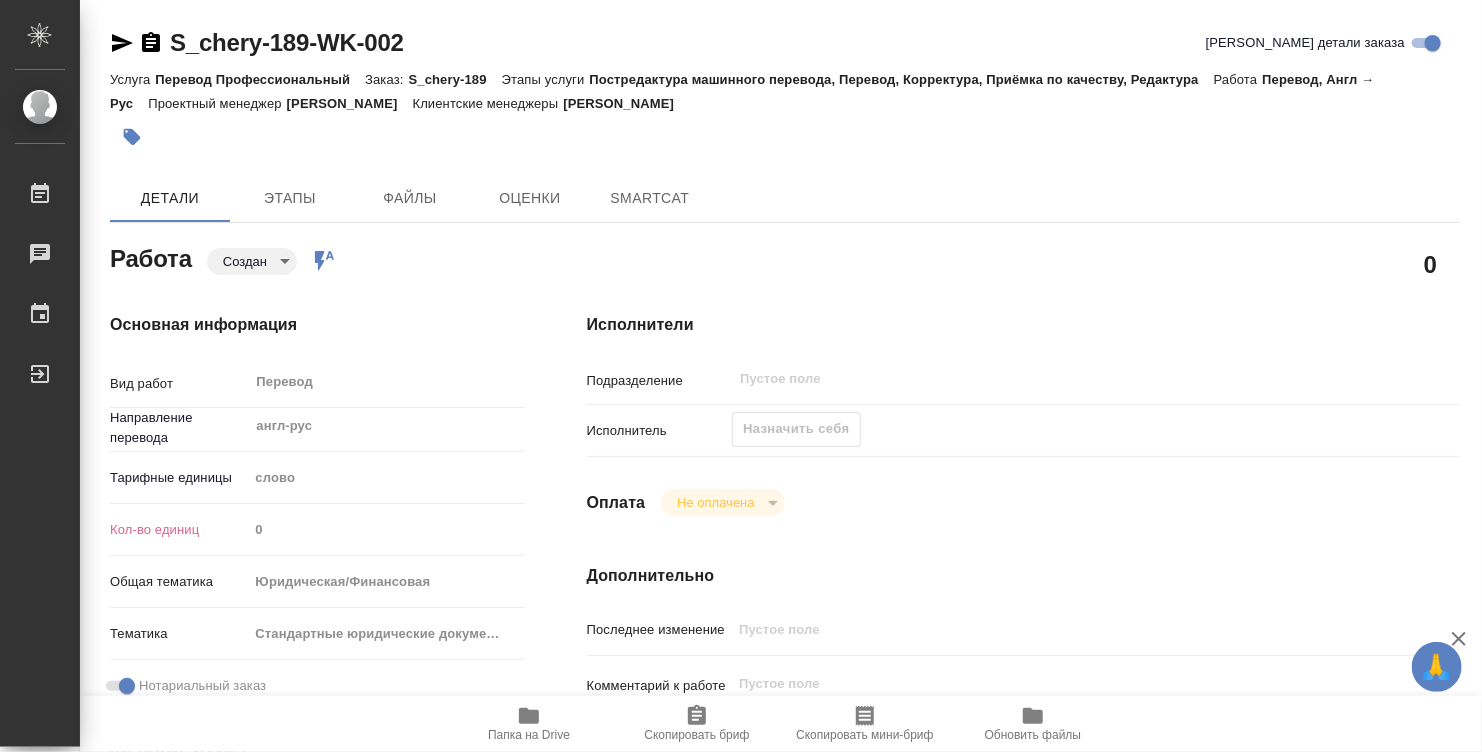 type on "x" 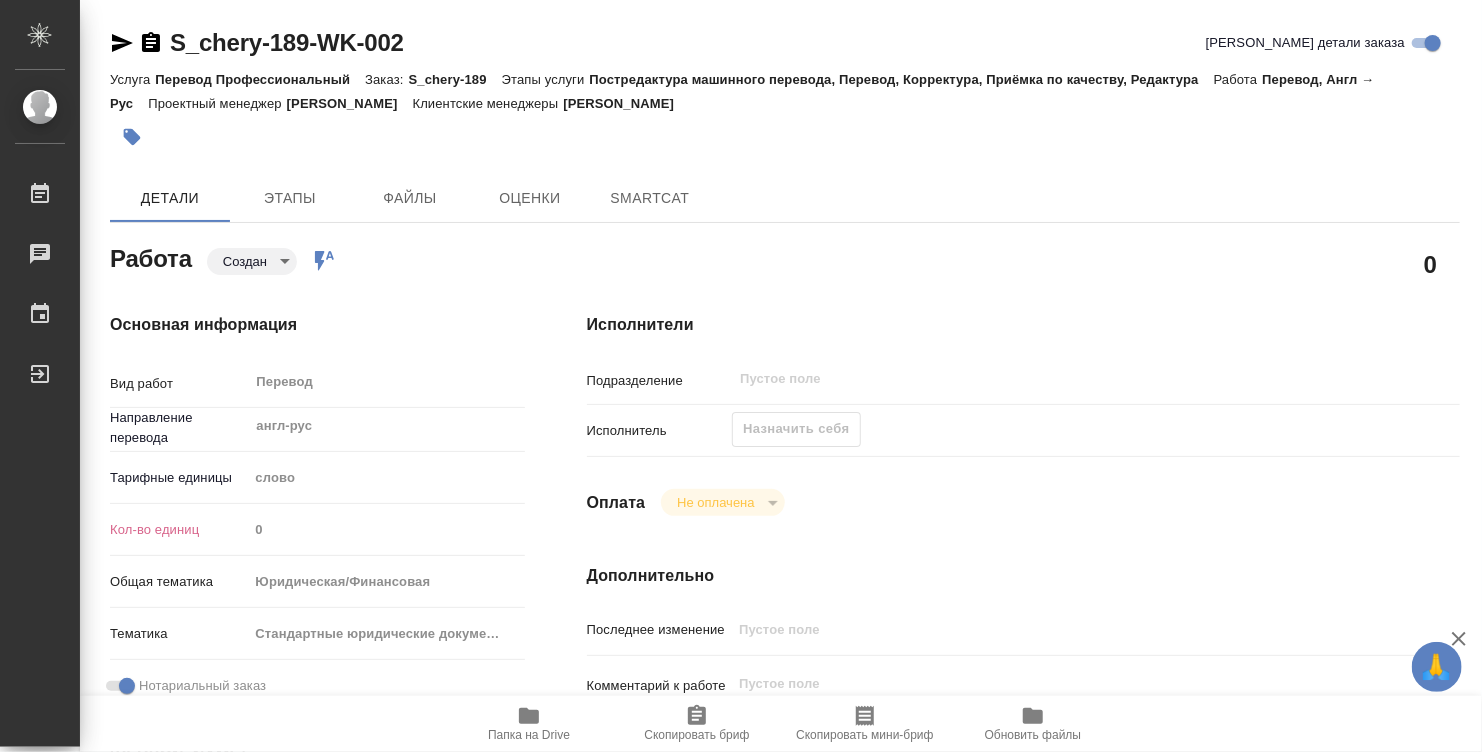 type on "x" 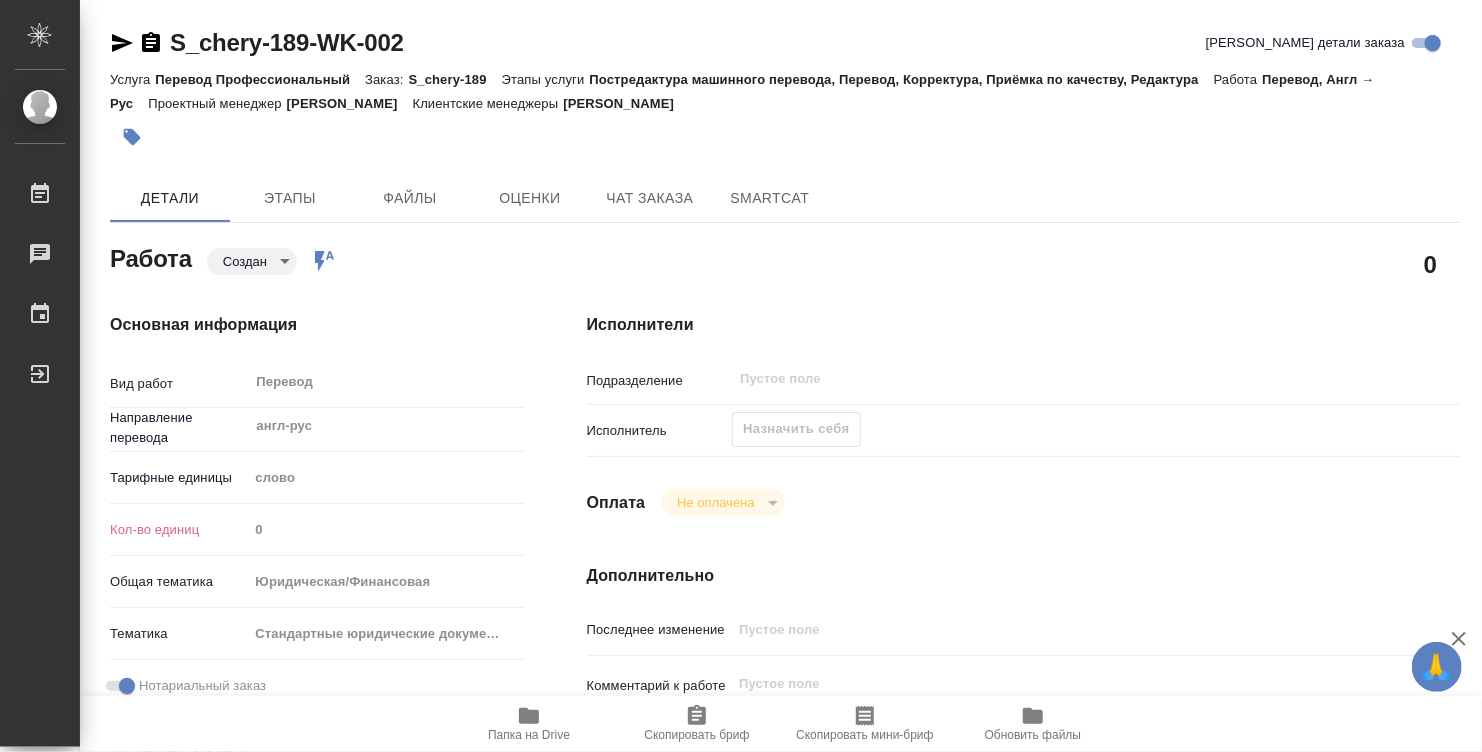 type on "x" 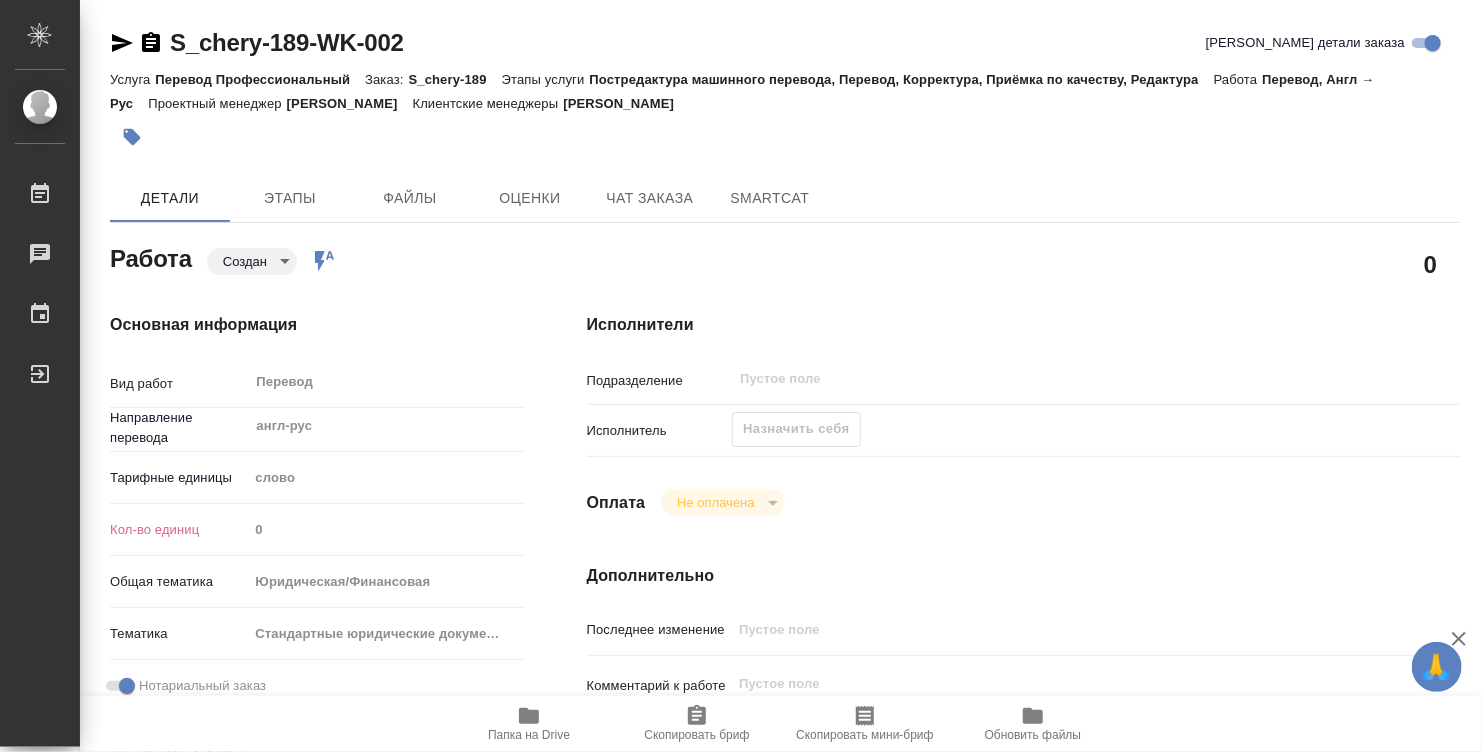 type on "x" 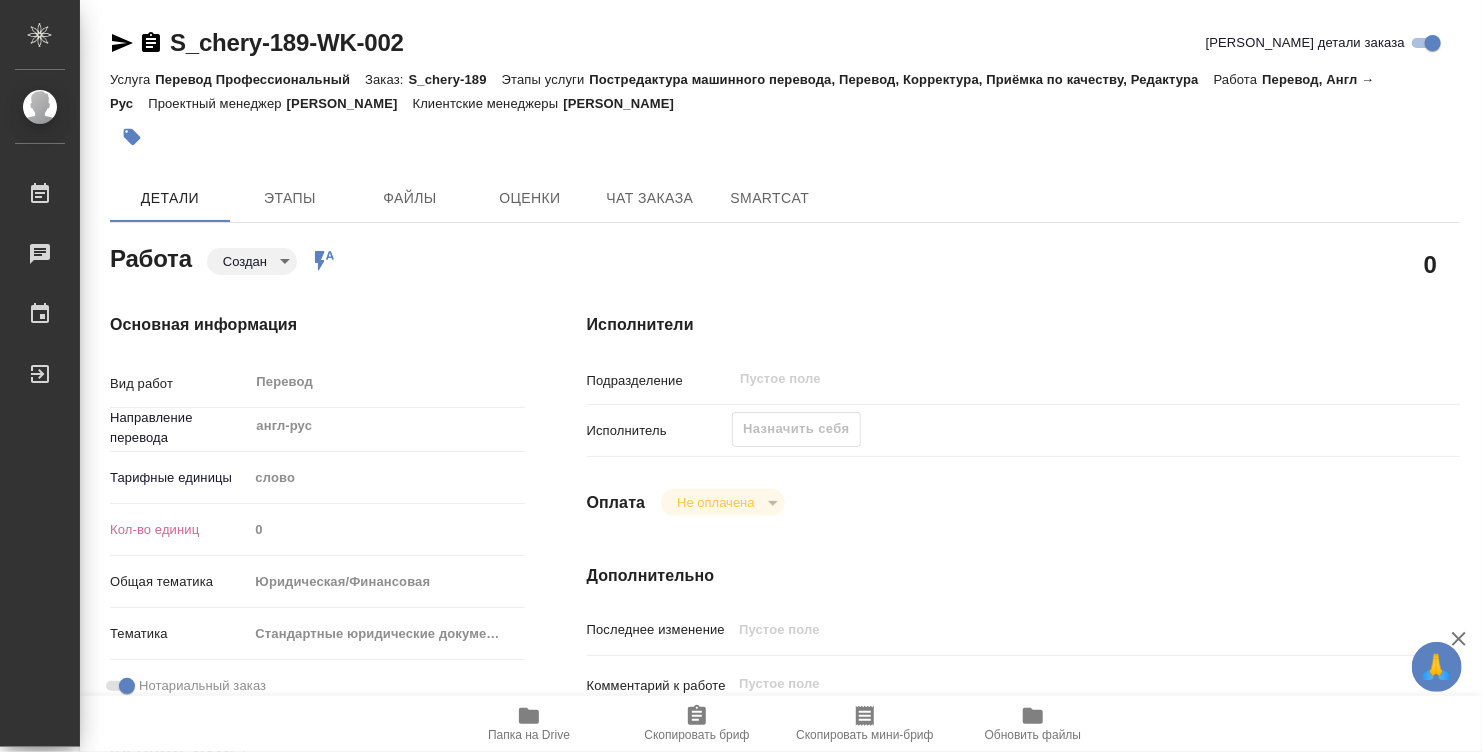 type on "x" 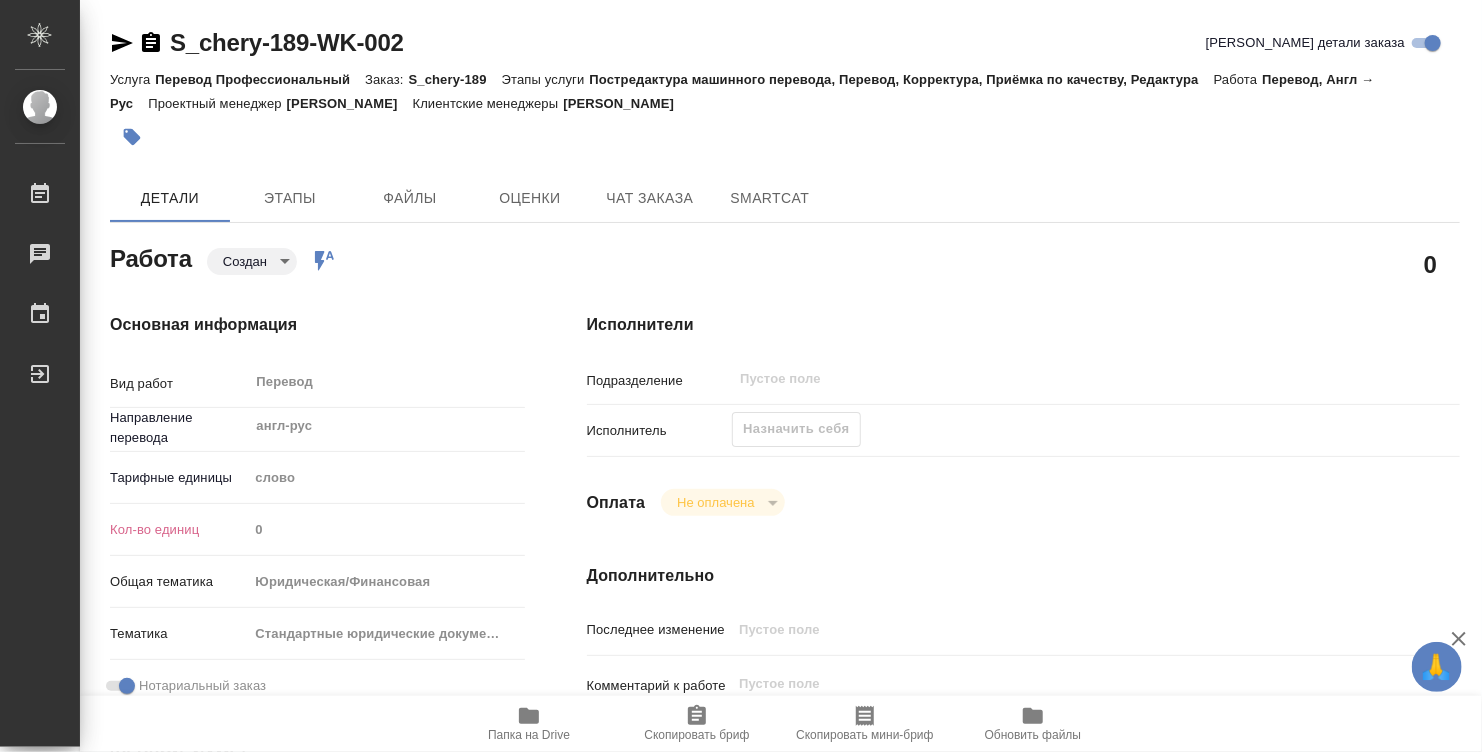 type on "x" 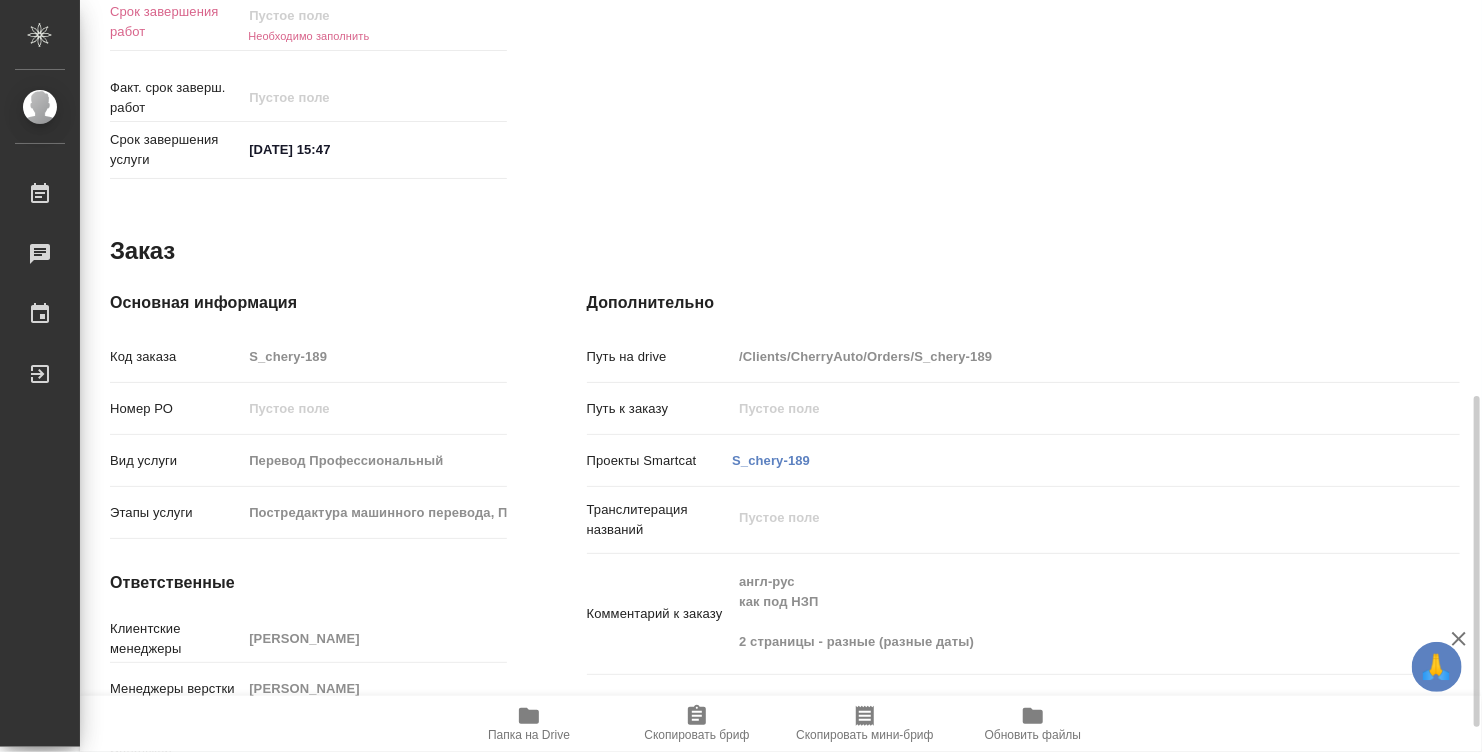scroll, scrollTop: 955, scrollLeft: 0, axis: vertical 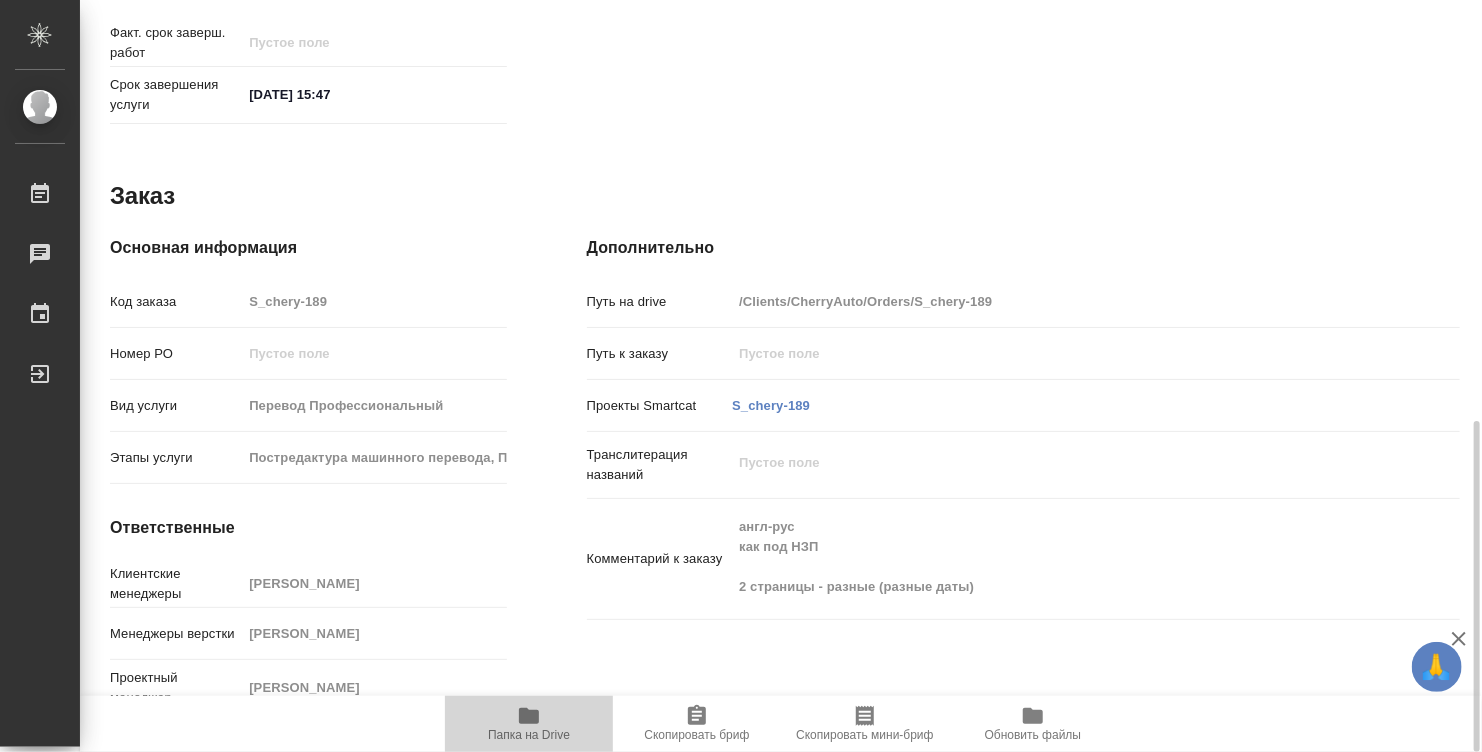 click 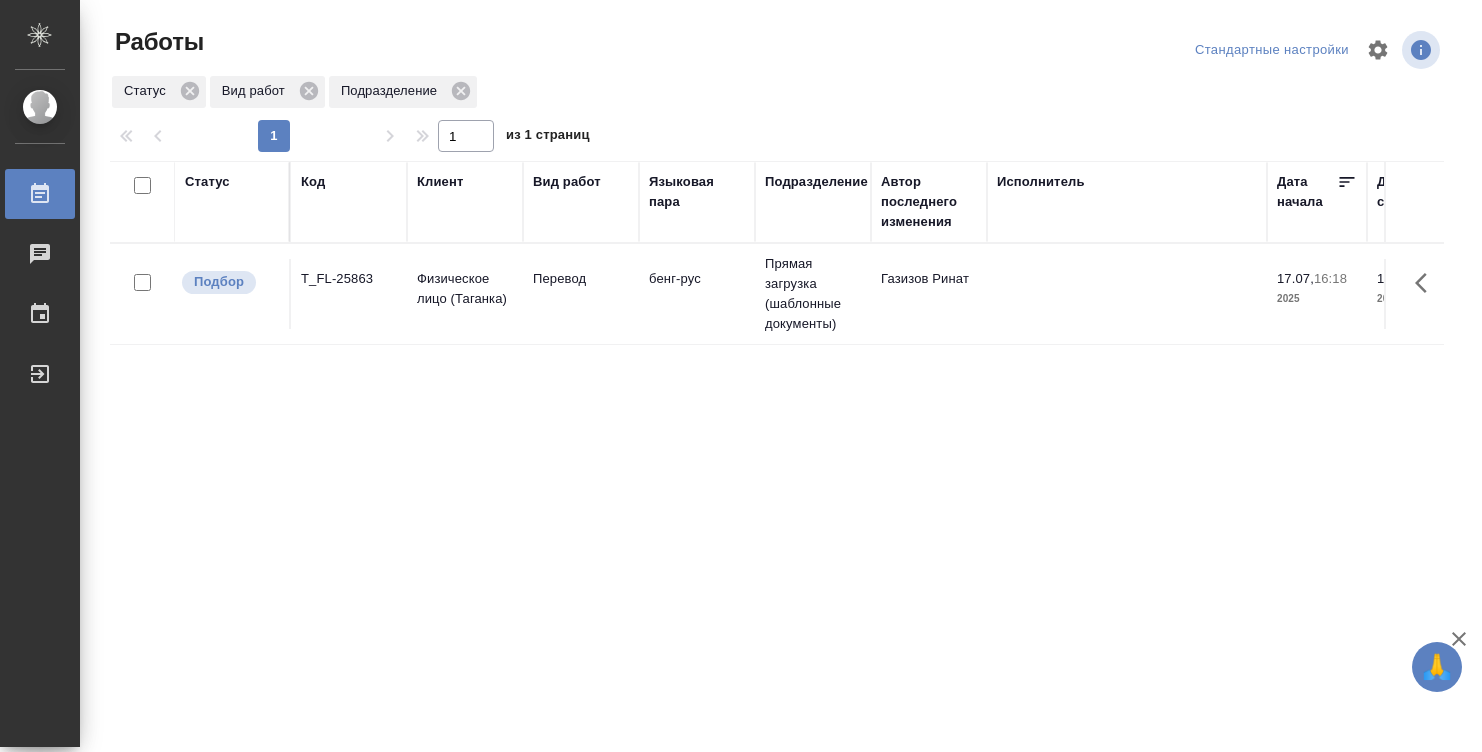 scroll, scrollTop: 0, scrollLeft: 0, axis: both 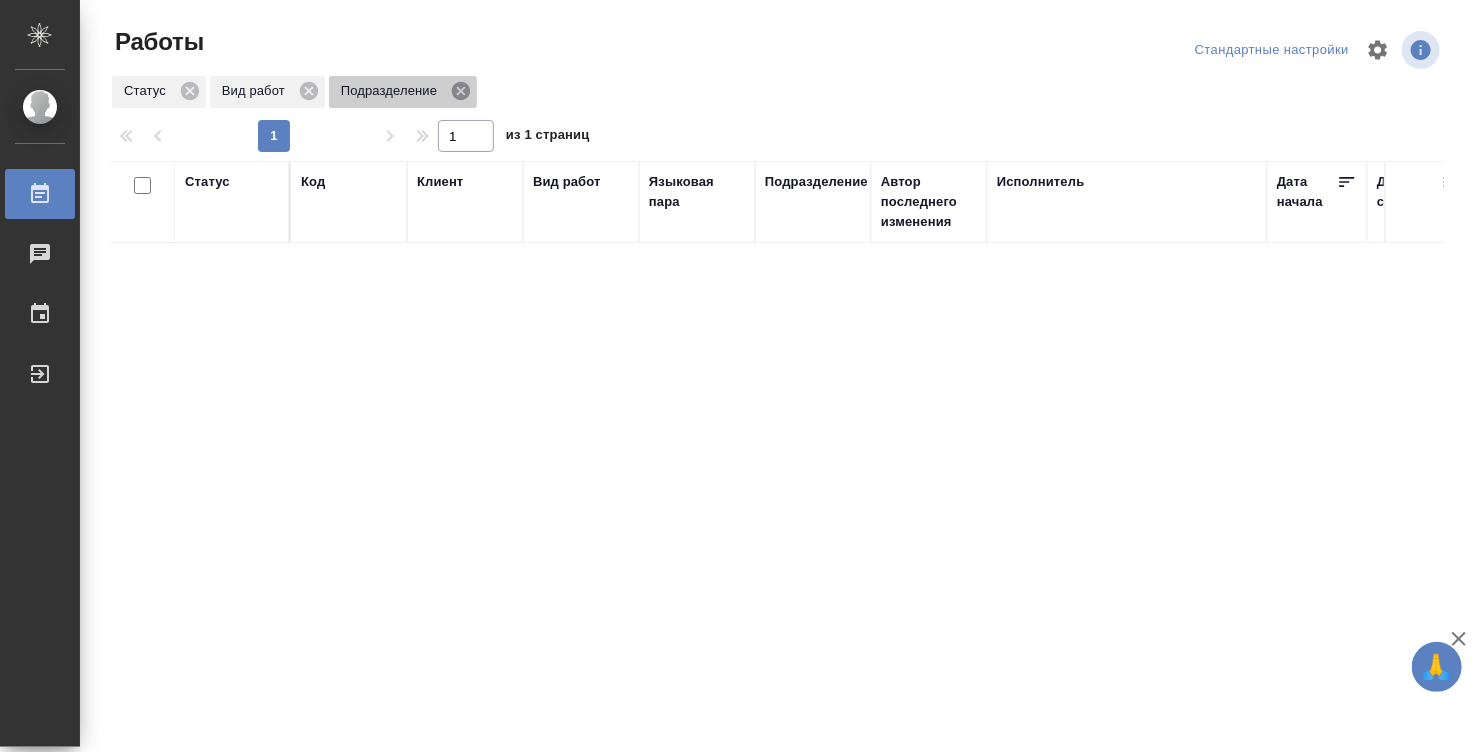 click 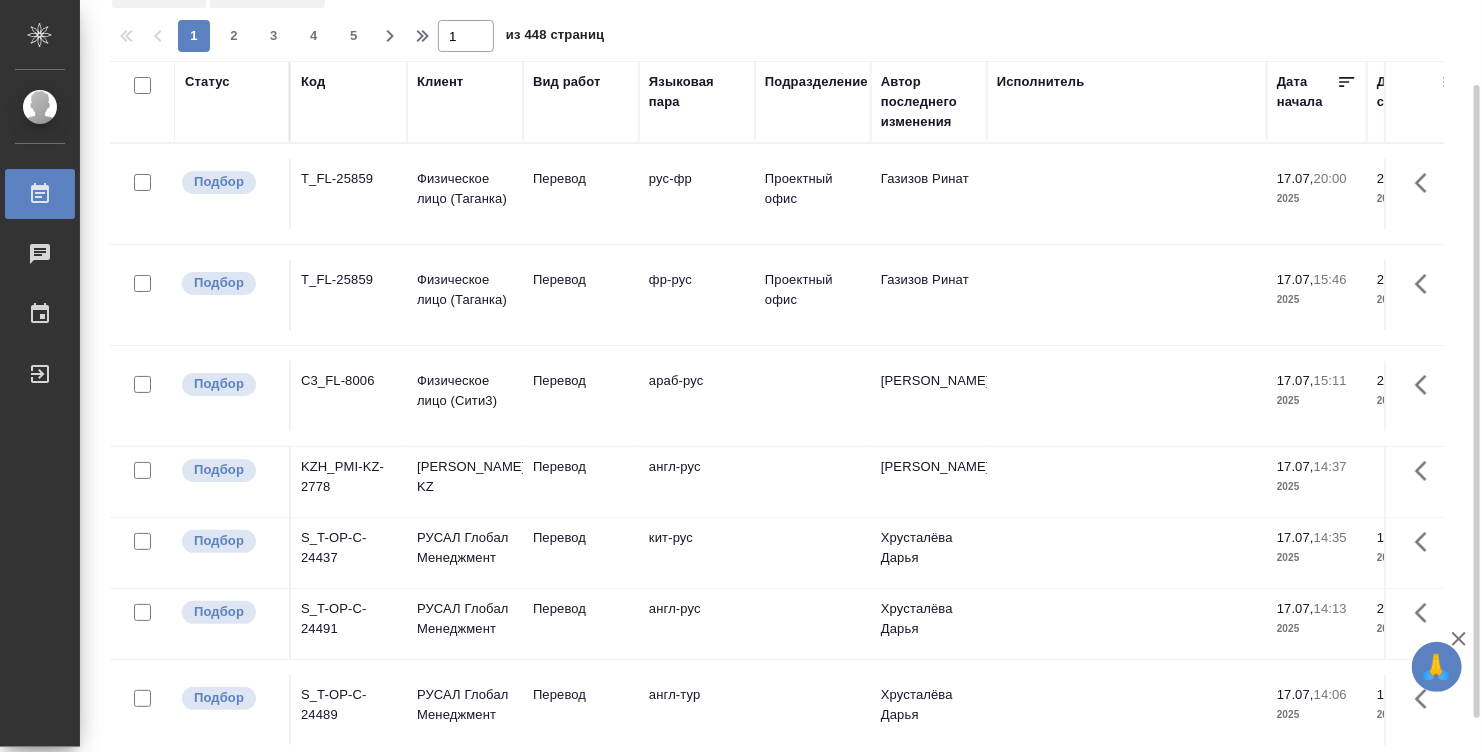 scroll, scrollTop: 140, scrollLeft: 0, axis: vertical 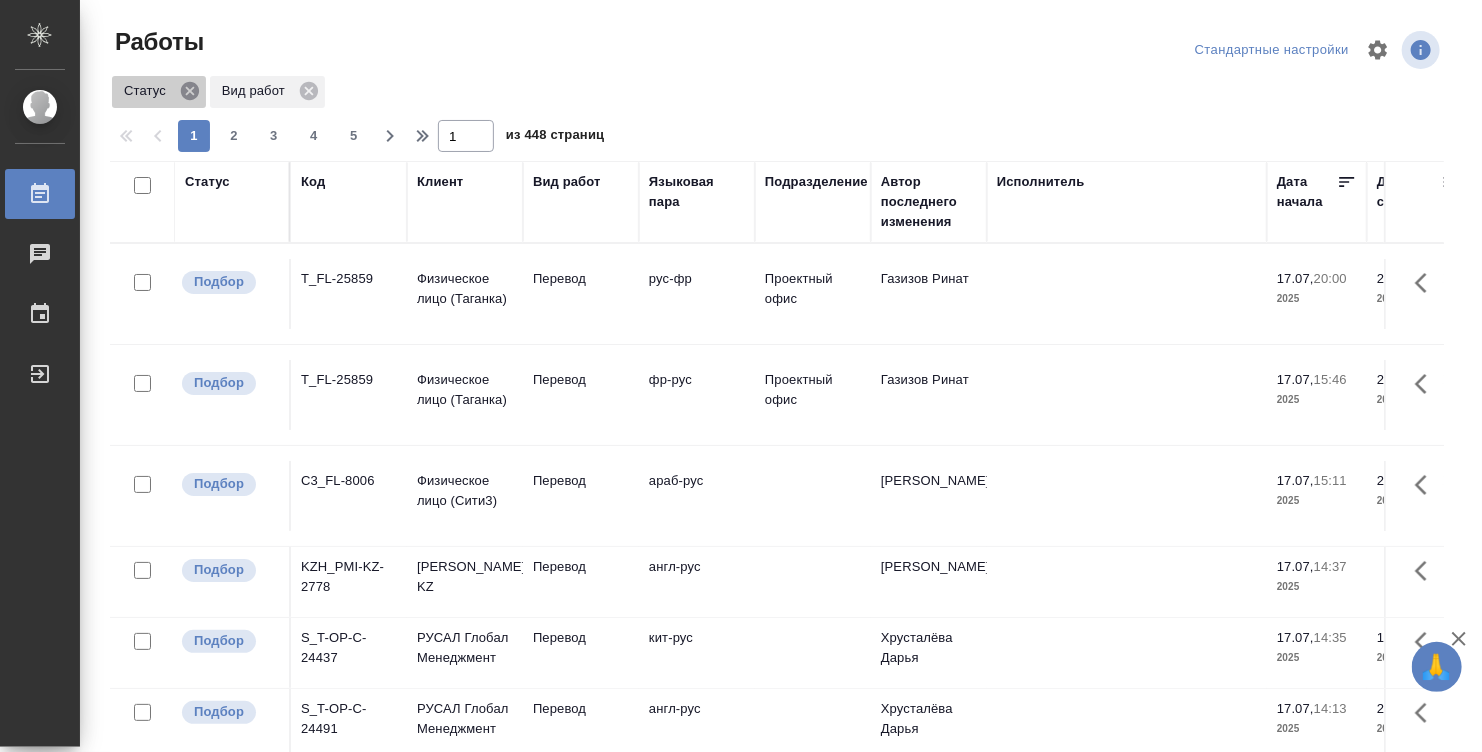 click 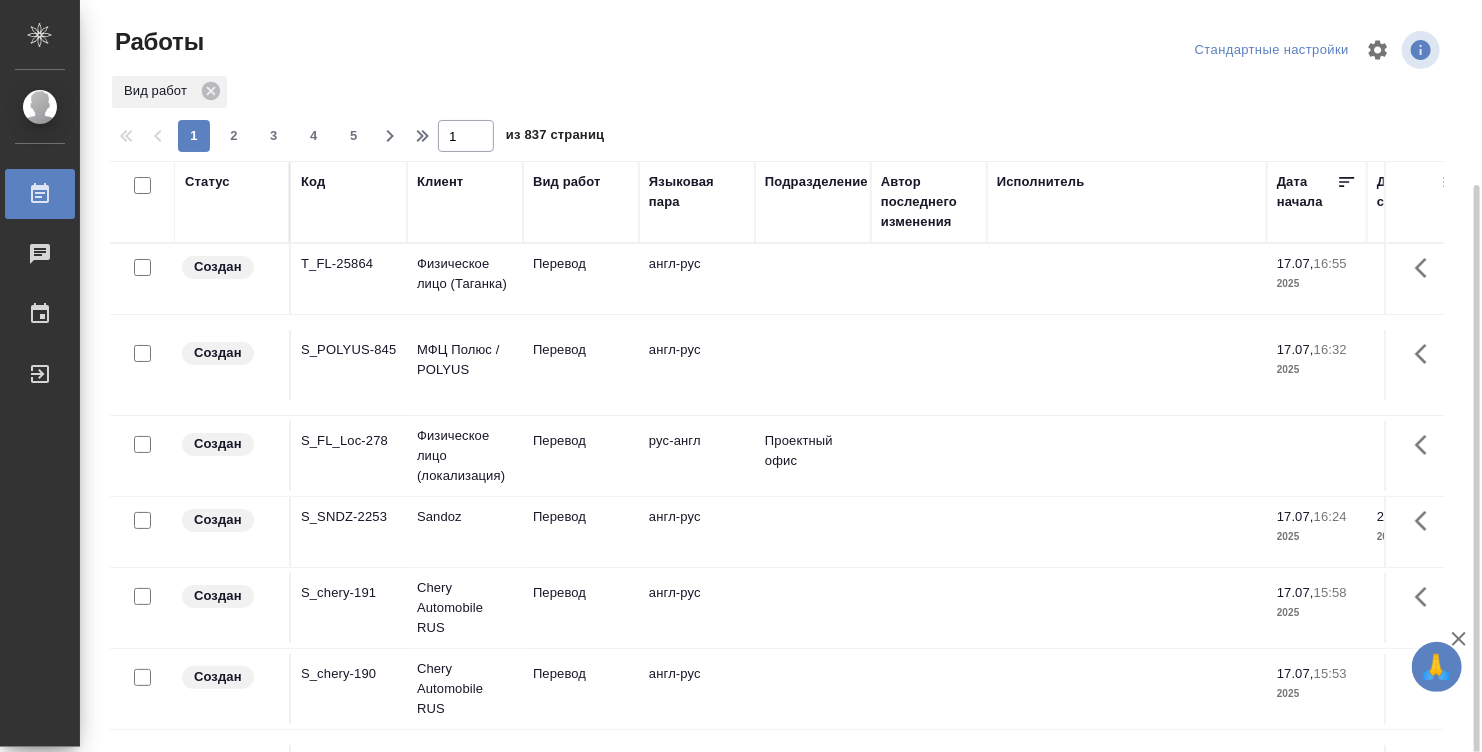 scroll, scrollTop: 140, scrollLeft: 0, axis: vertical 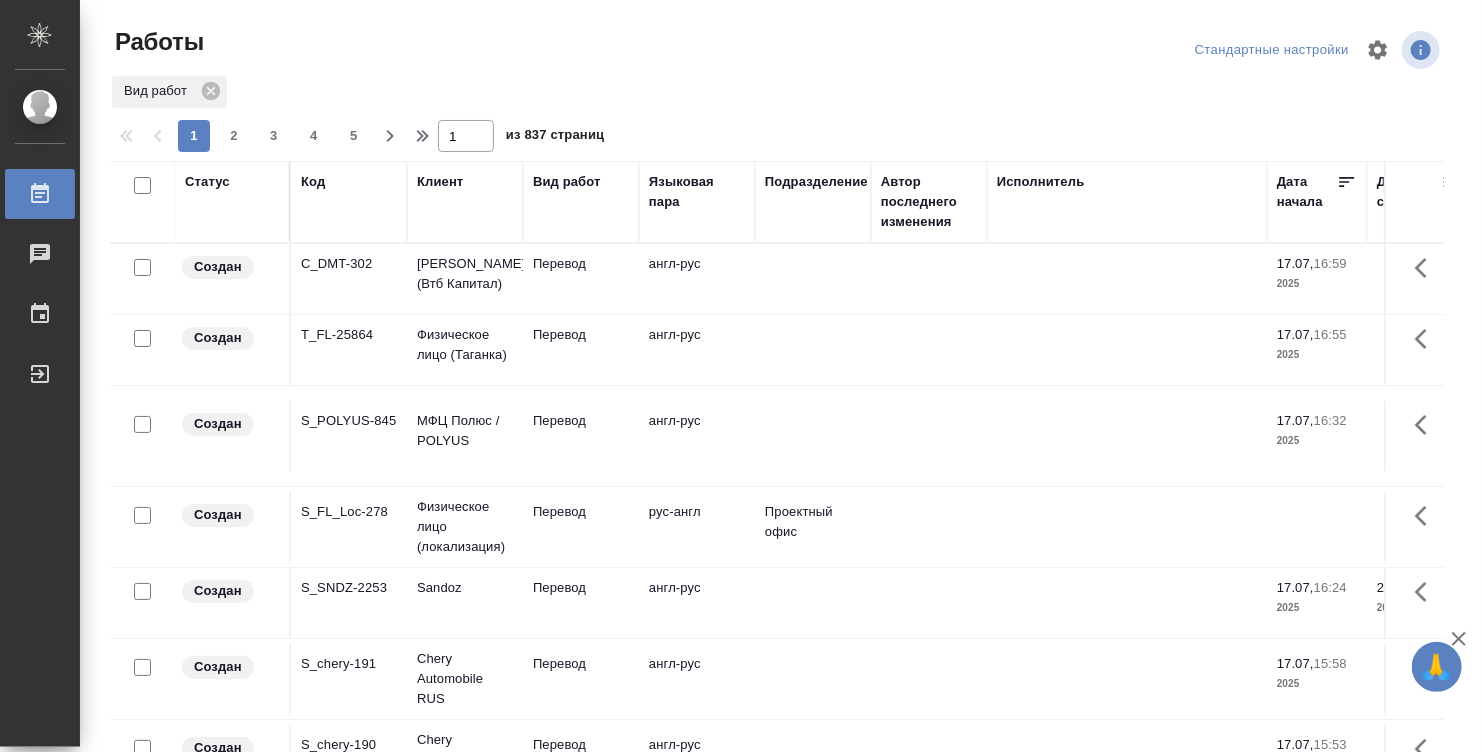 click on "Статус" at bounding box center (232, 202) 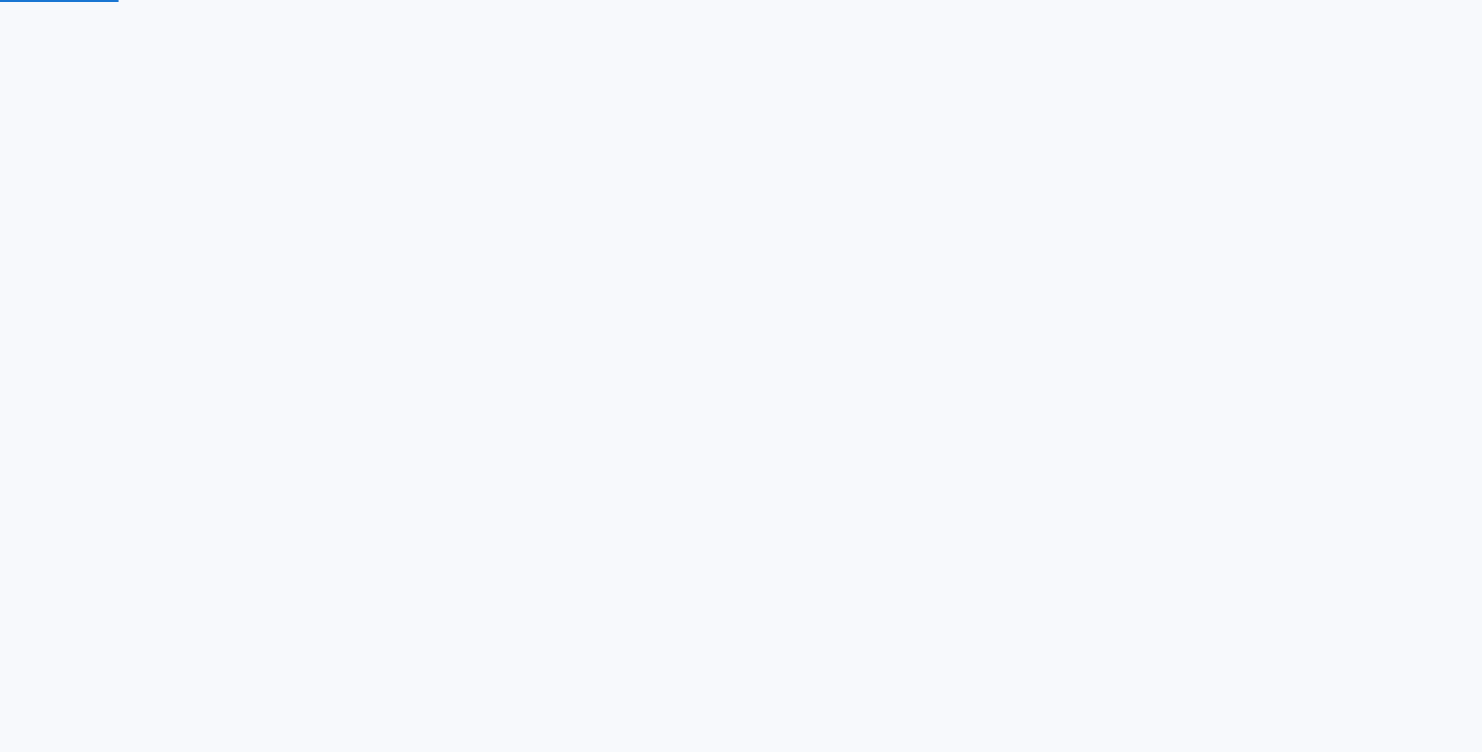 scroll, scrollTop: 0, scrollLeft: 0, axis: both 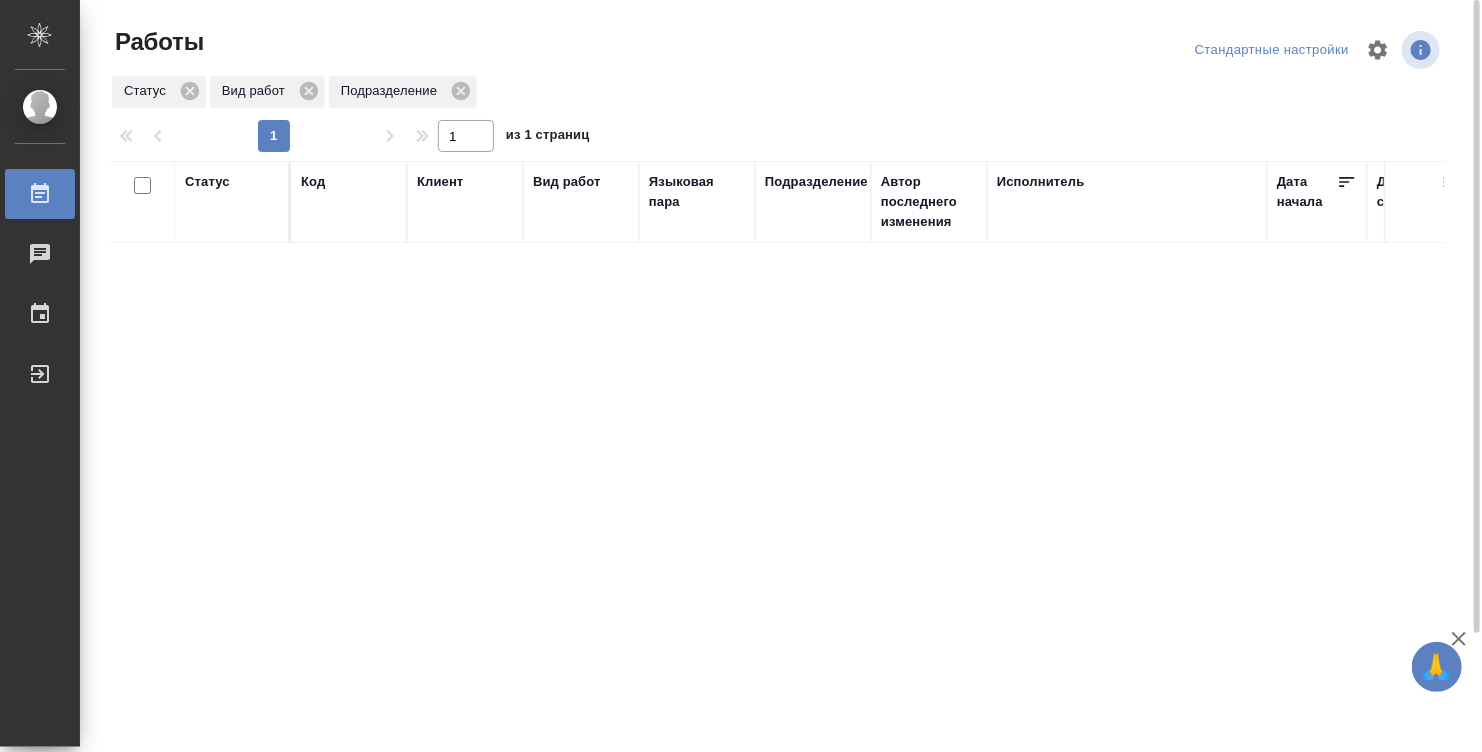 click on "Исполнитель" at bounding box center (1127, 202) 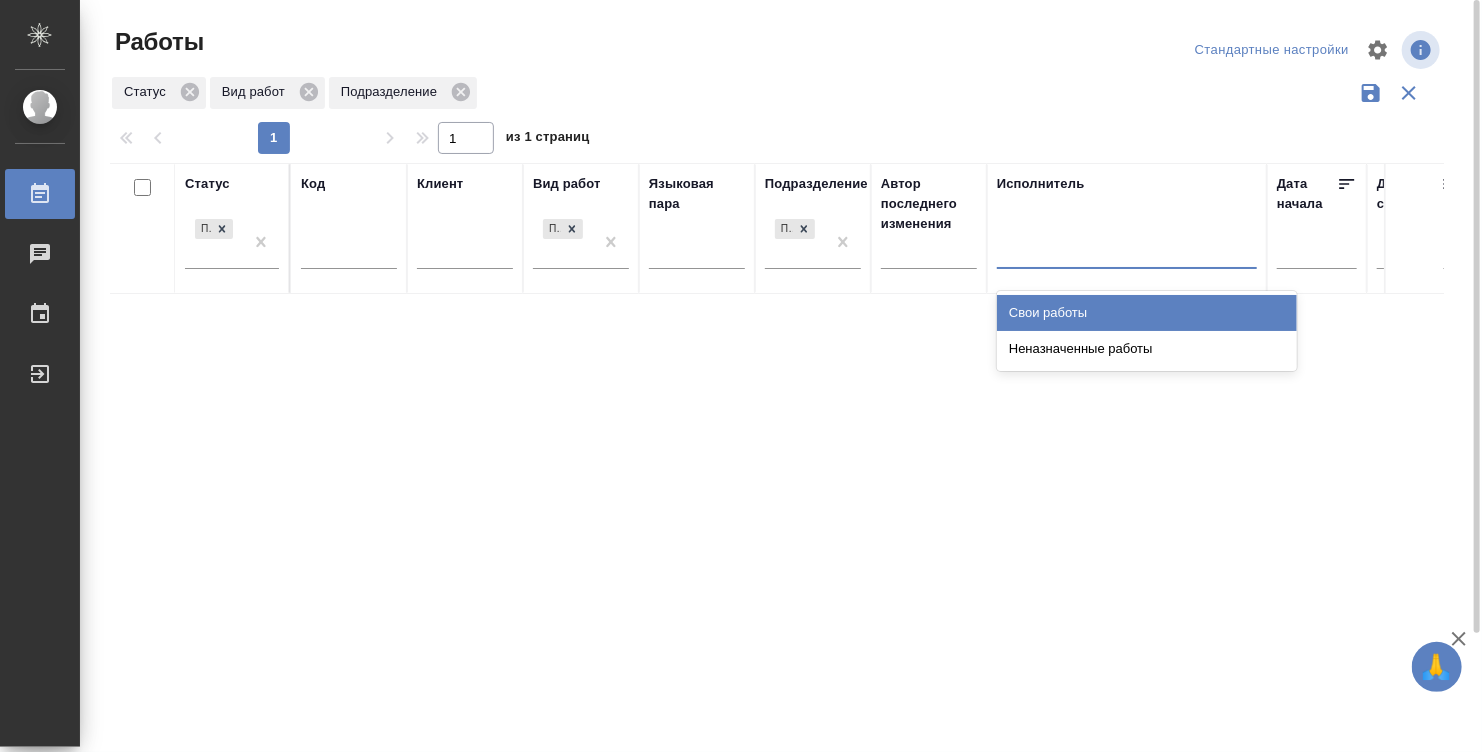click at bounding box center (1127, 249) 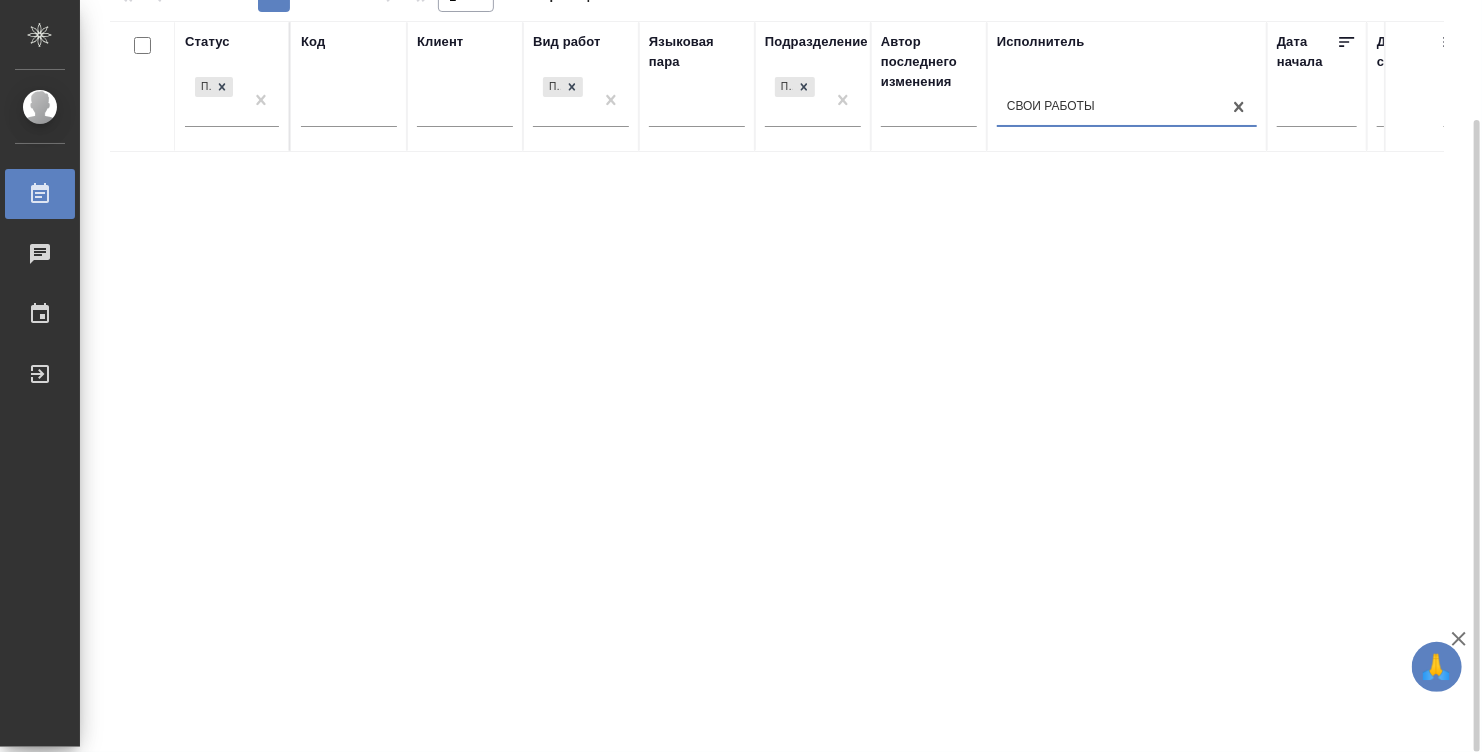 scroll, scrollTop: 0, scrollLeft: 0, axis: both 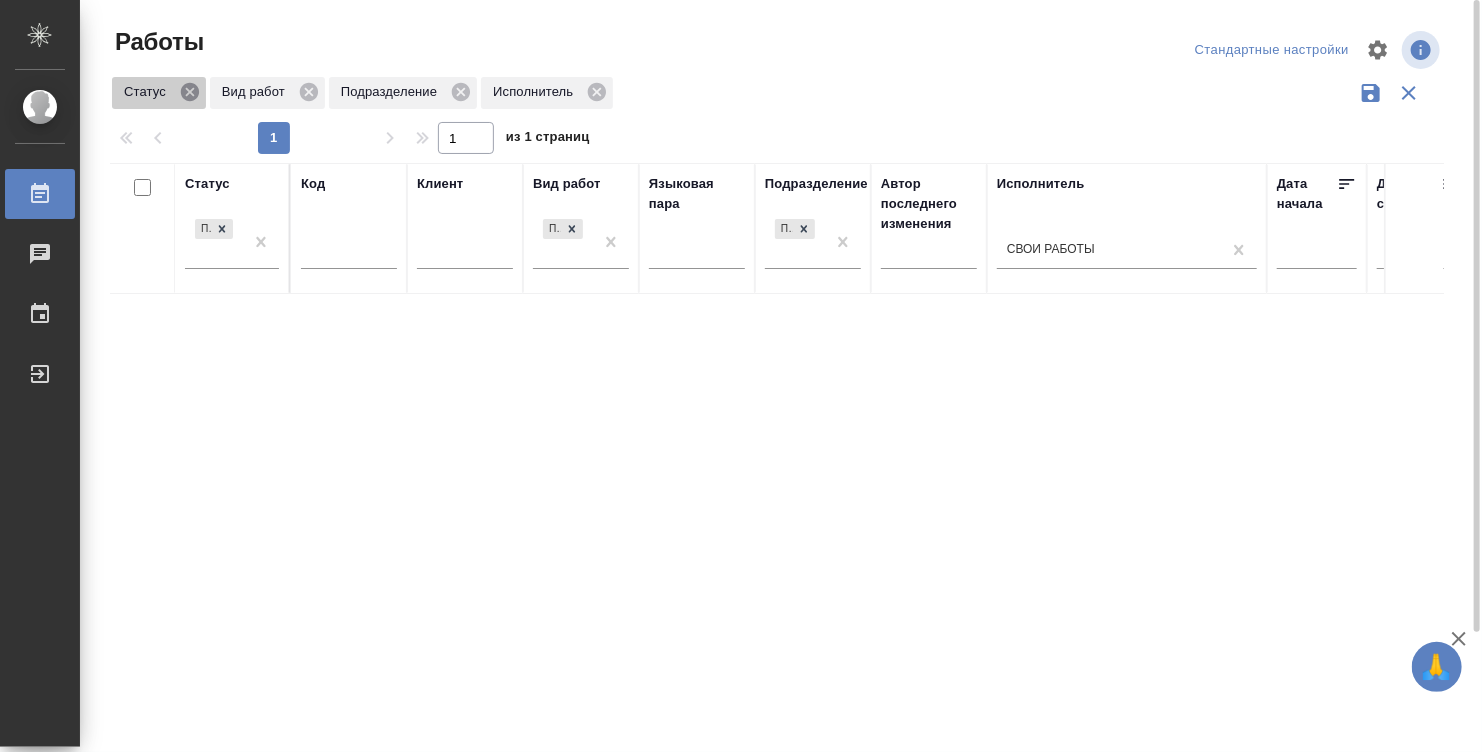 click 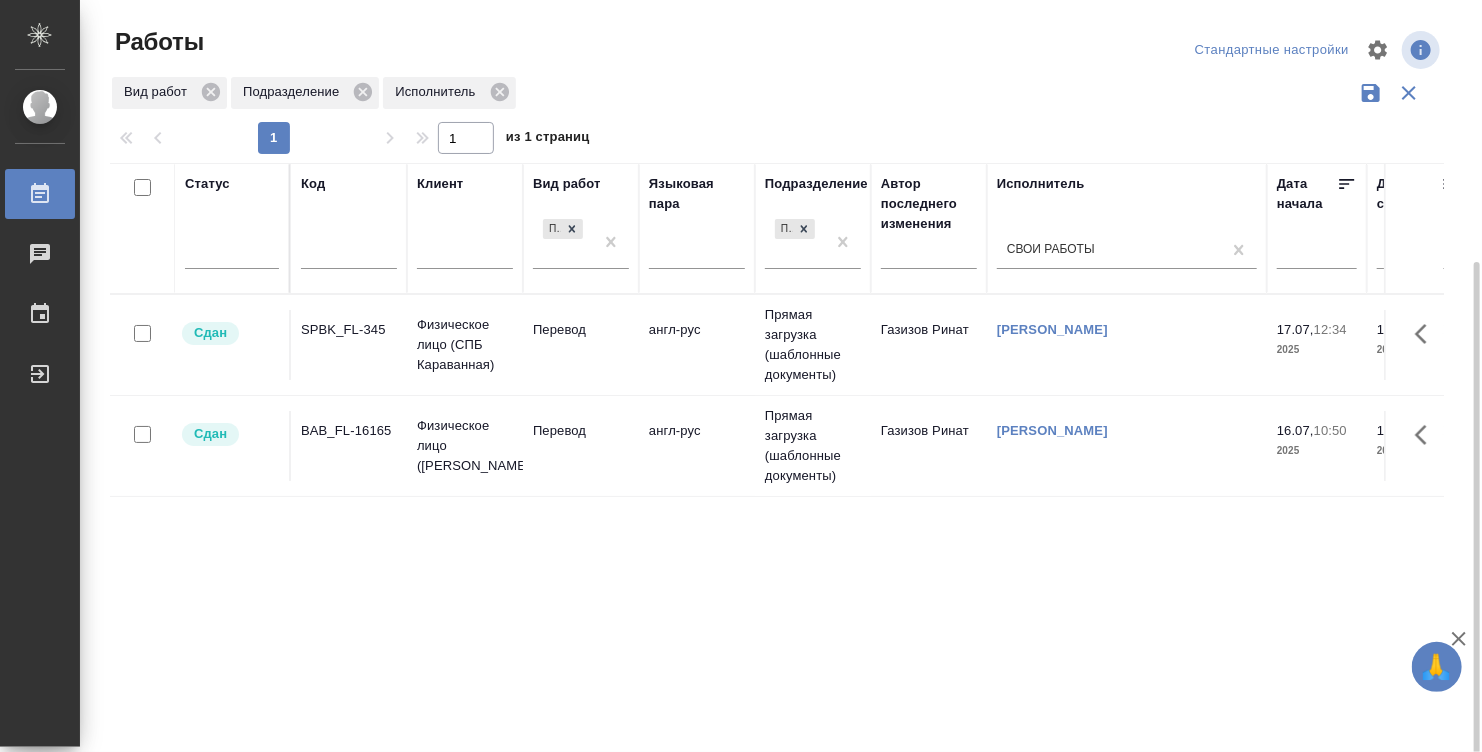scroll, scrollTop: 142, scrollLeft: 0, axis: vertical 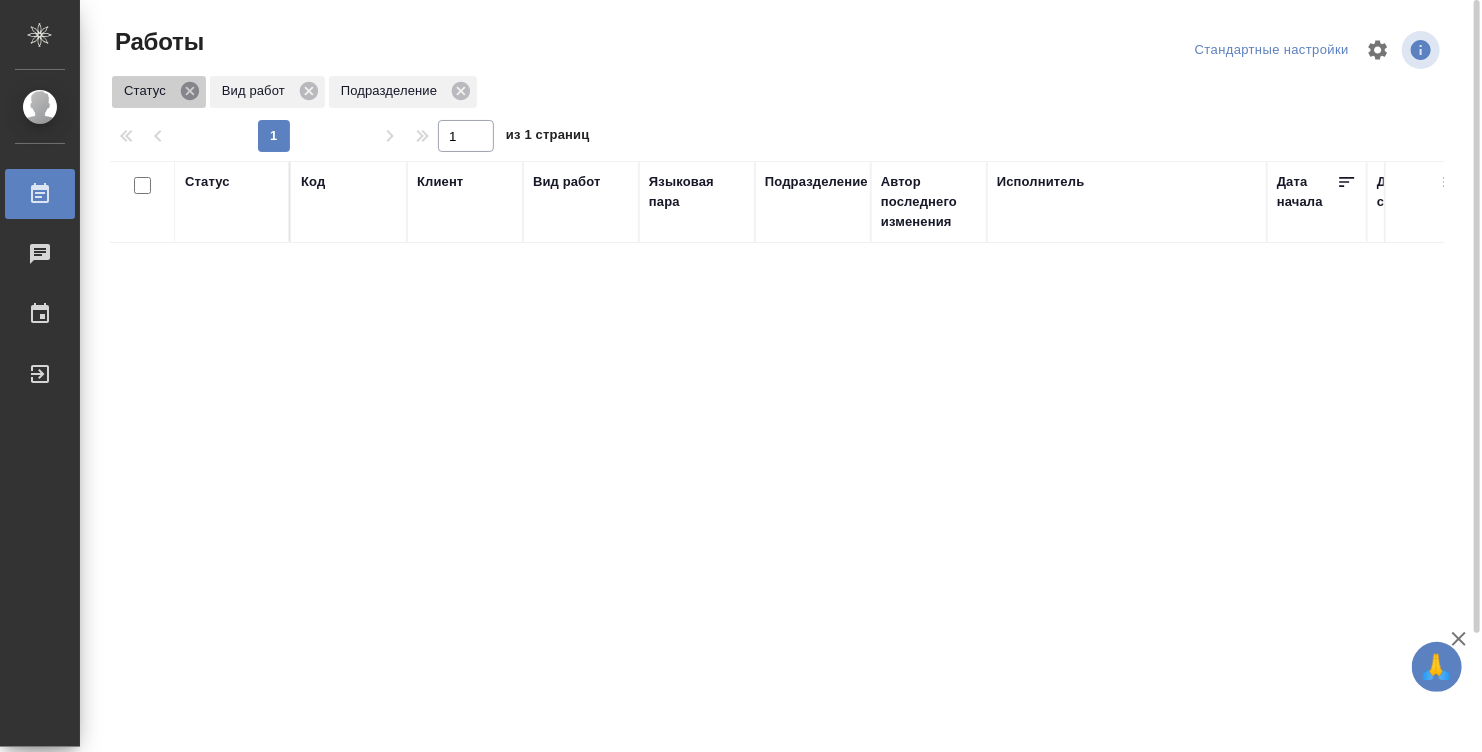 click 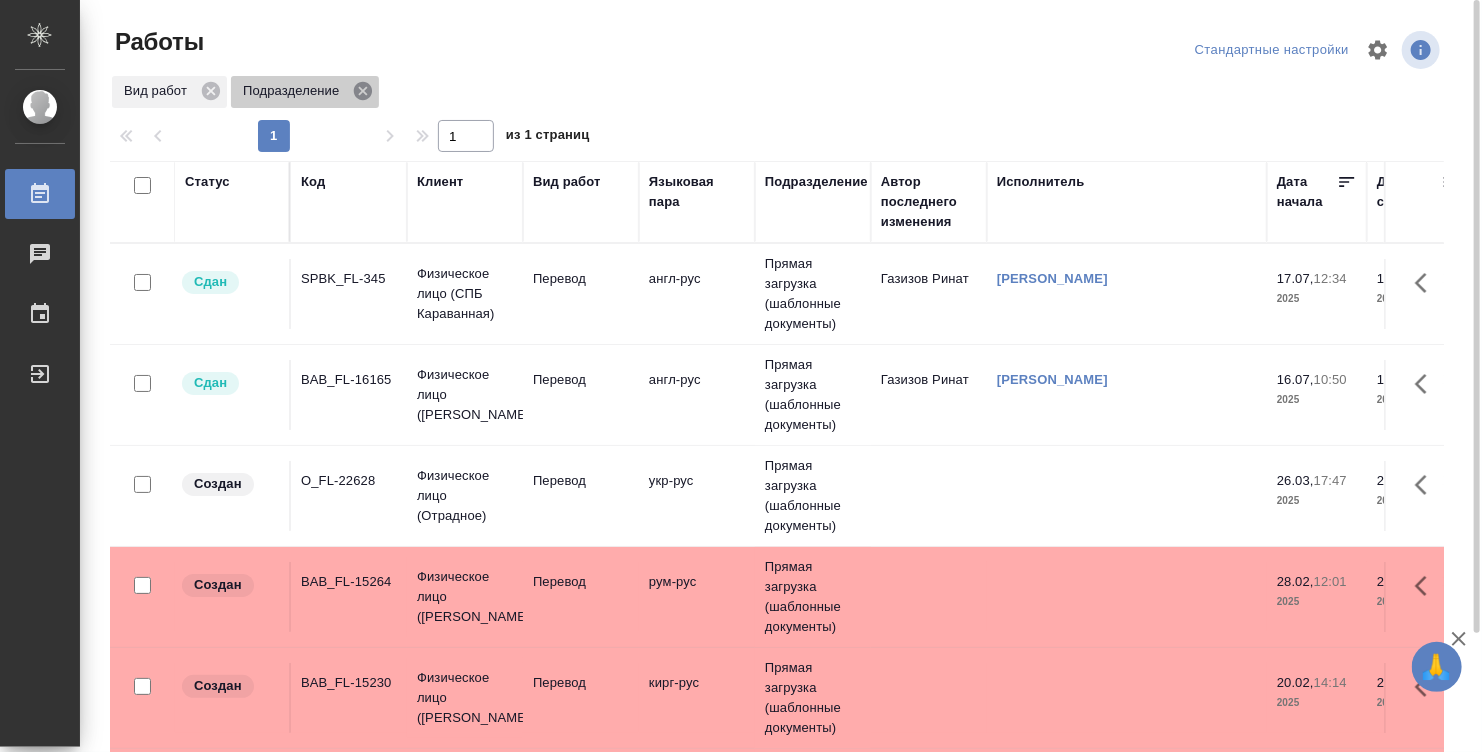 click 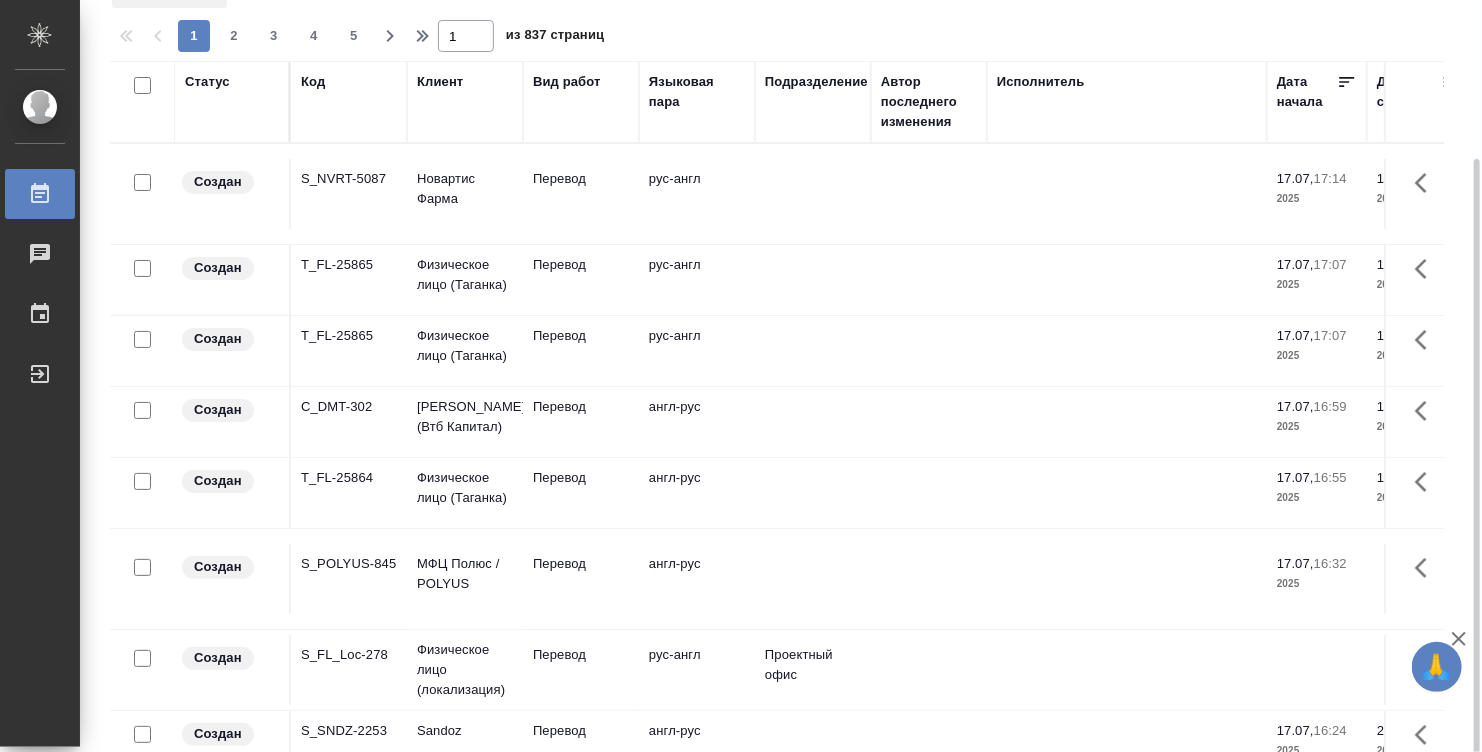scroll, scrollTop: 140, scrollLeft: 0, axis: vertical 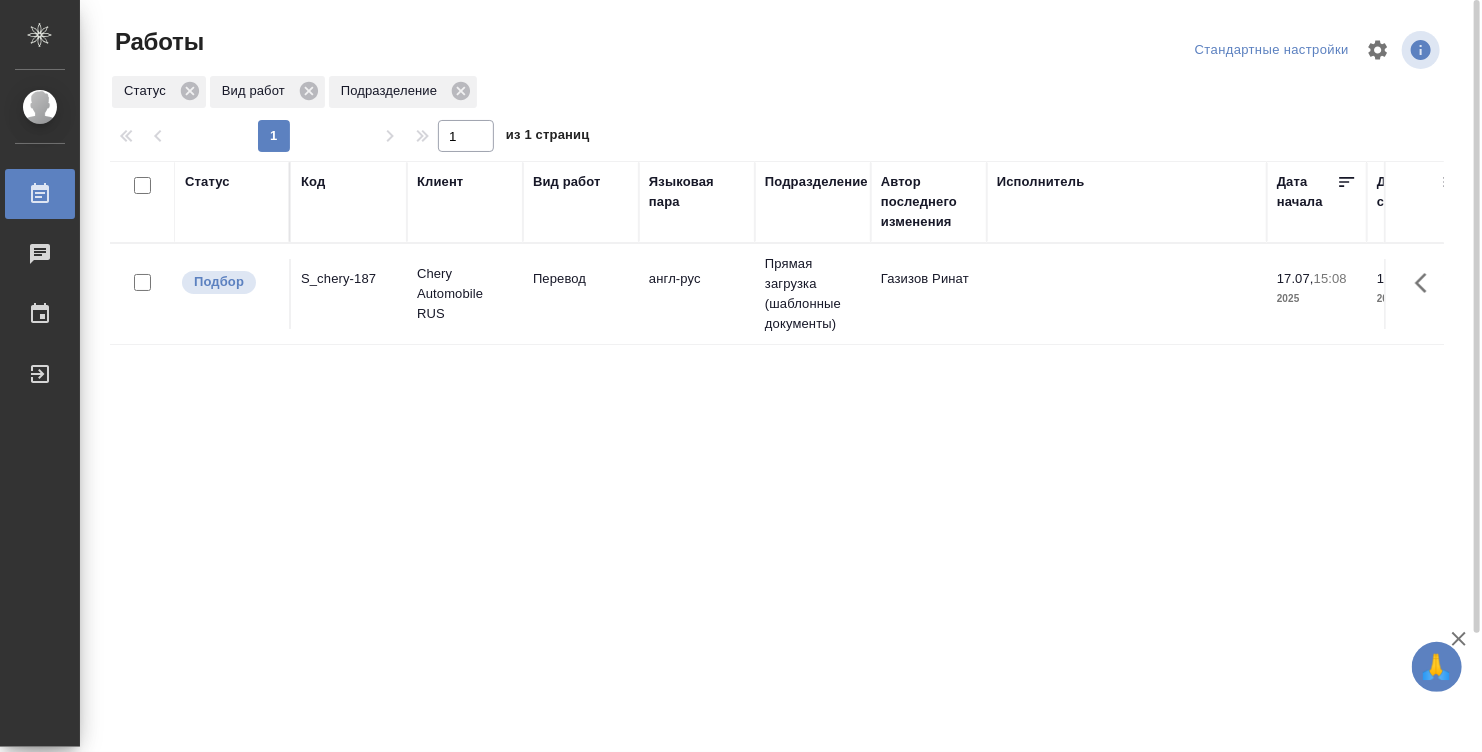 click on "Газизов Ринат" at bounding box center [929, 294] 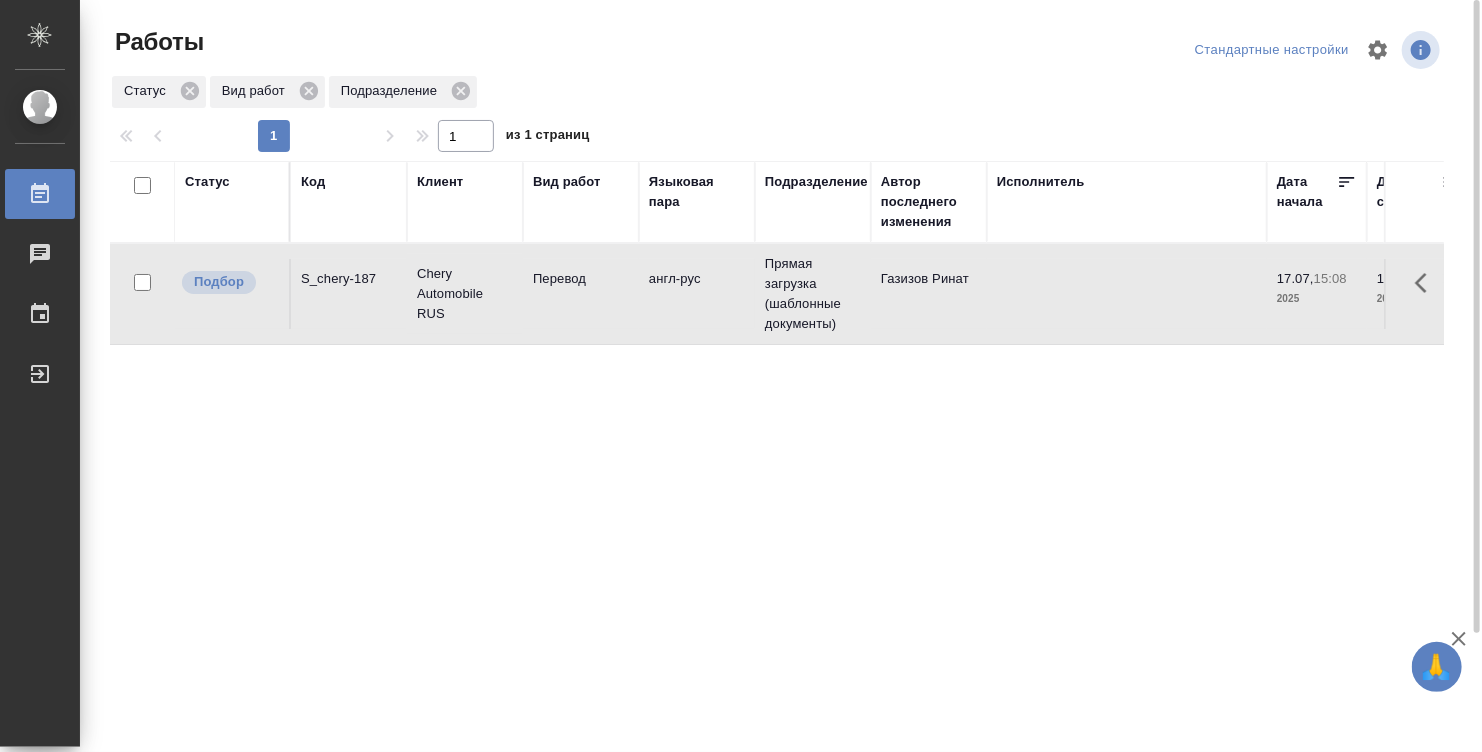 click on "Газизов Ринат" at bounding box center (929, 294) 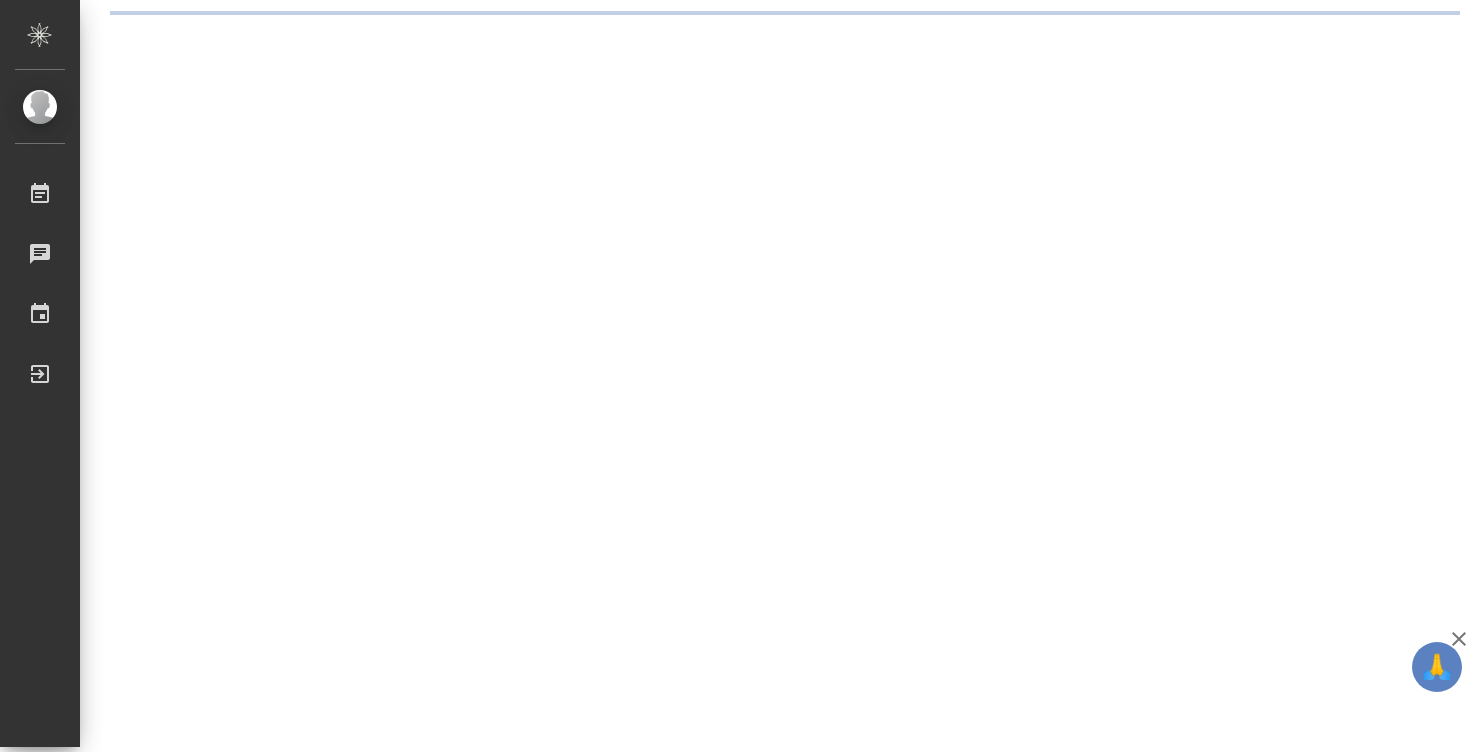 scroll, scrollTop: 0, scrollLeft: 0, axis: both 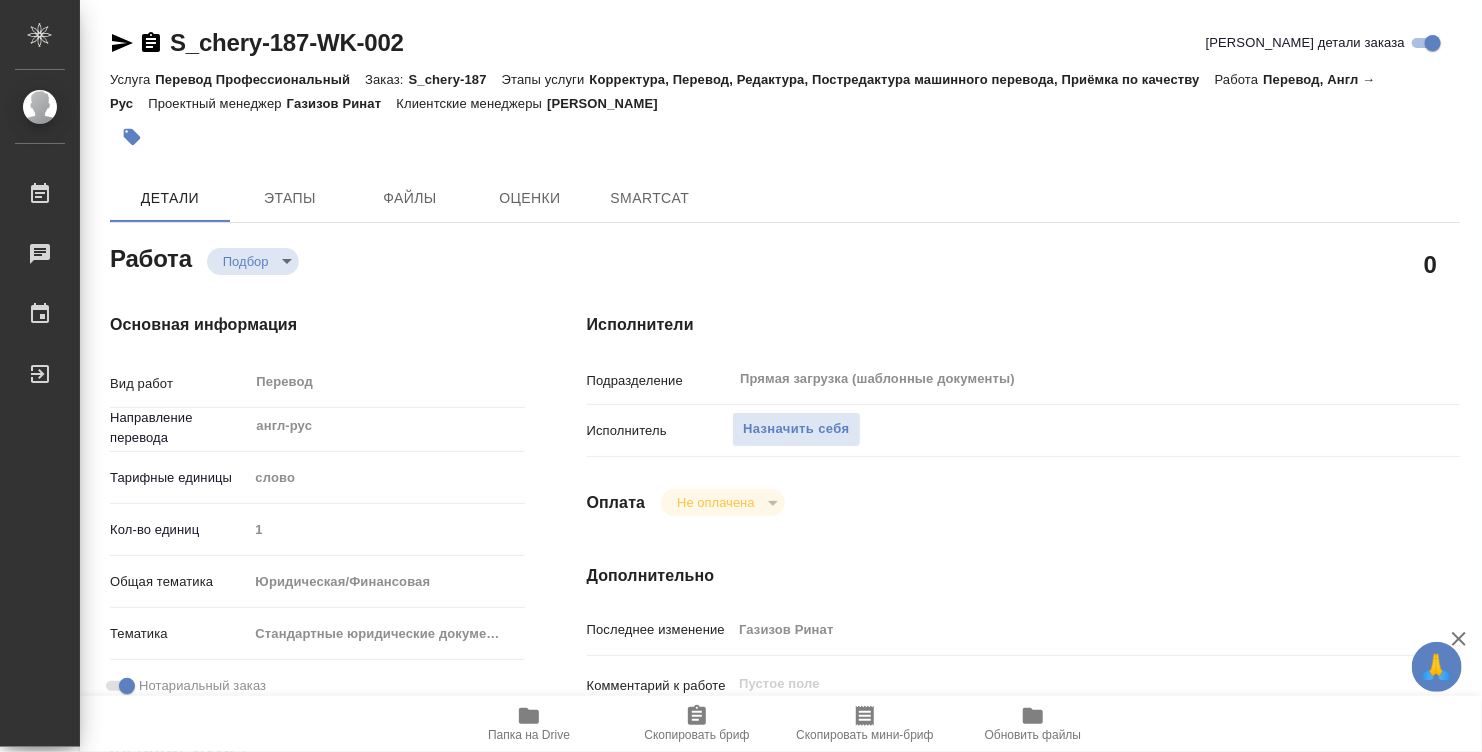 type on "x" 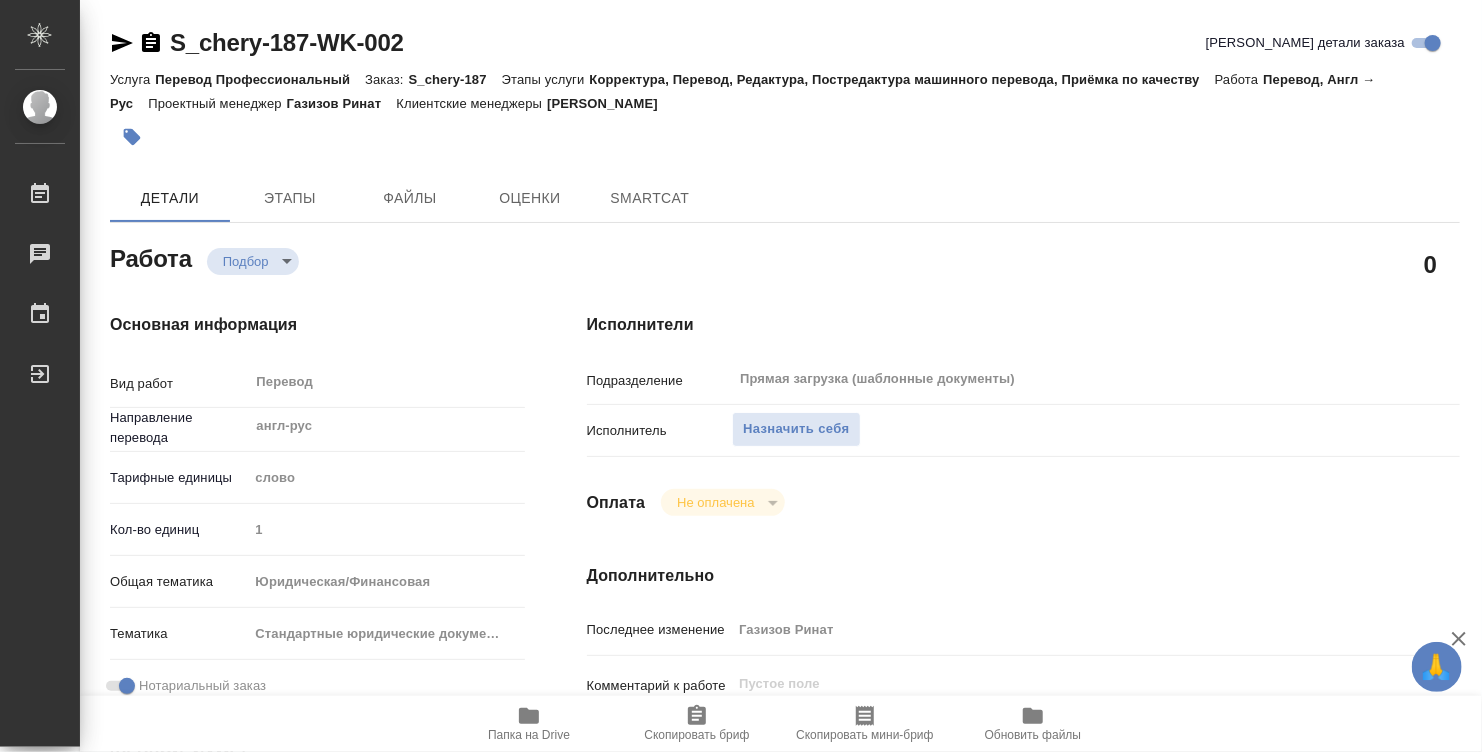 type on "x" 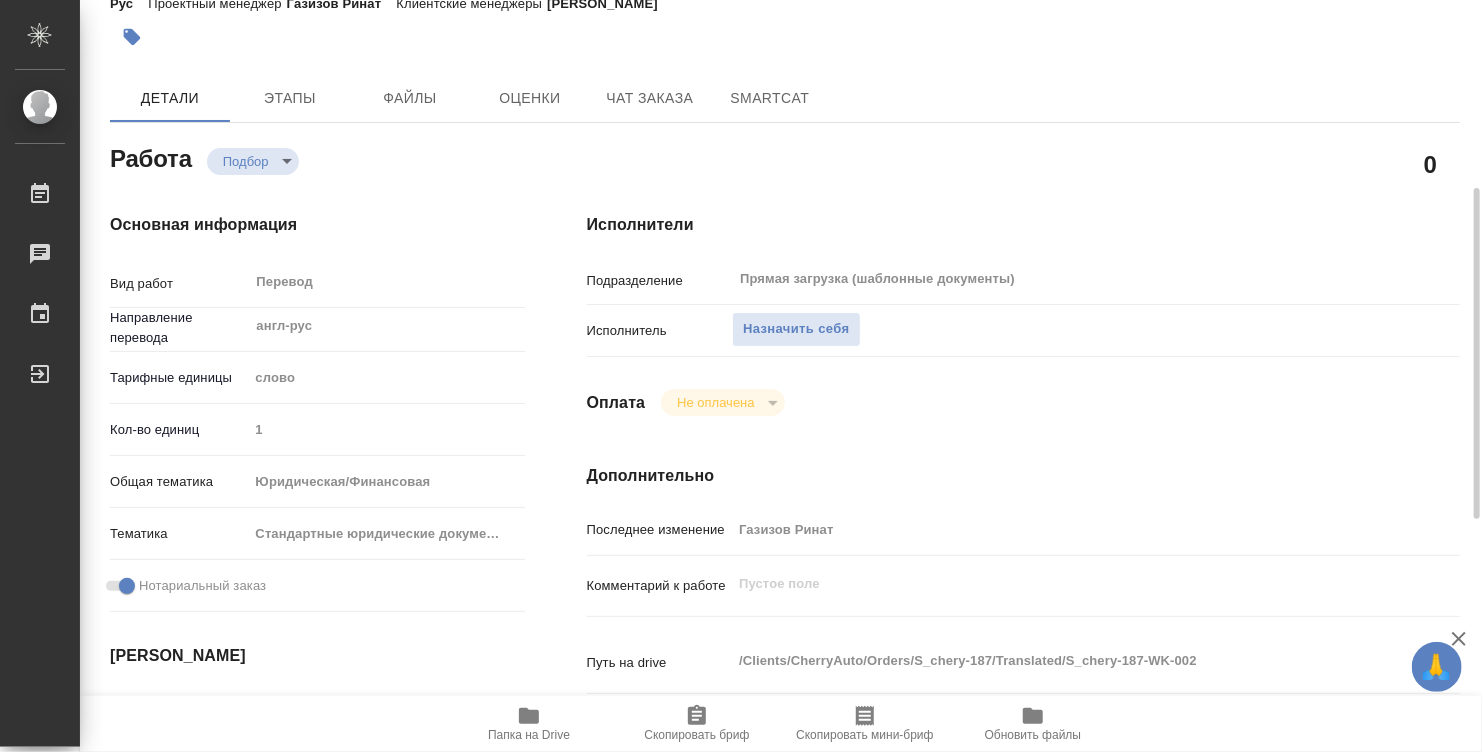 type on "x" 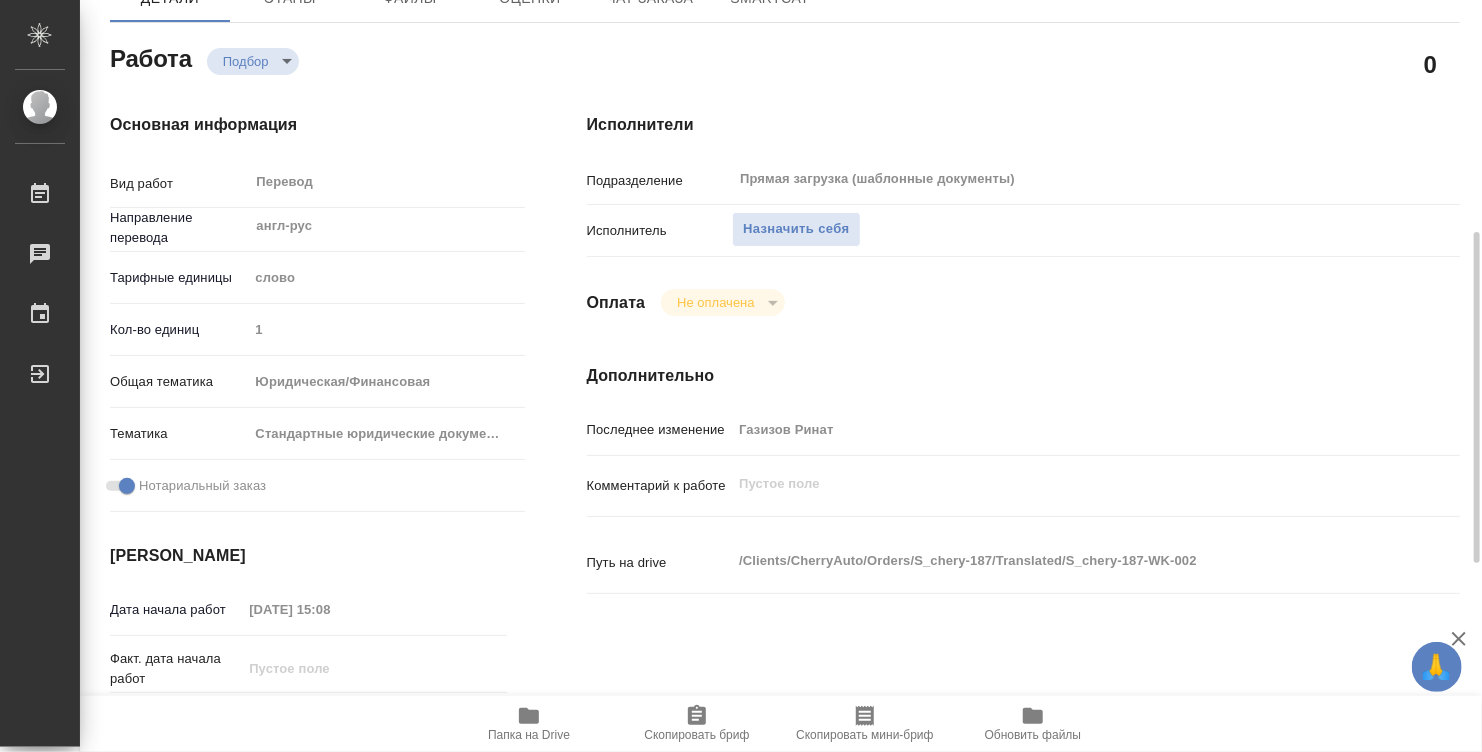 scroll, scrollTop: 300, scrollLeft: 0, axis: vertical 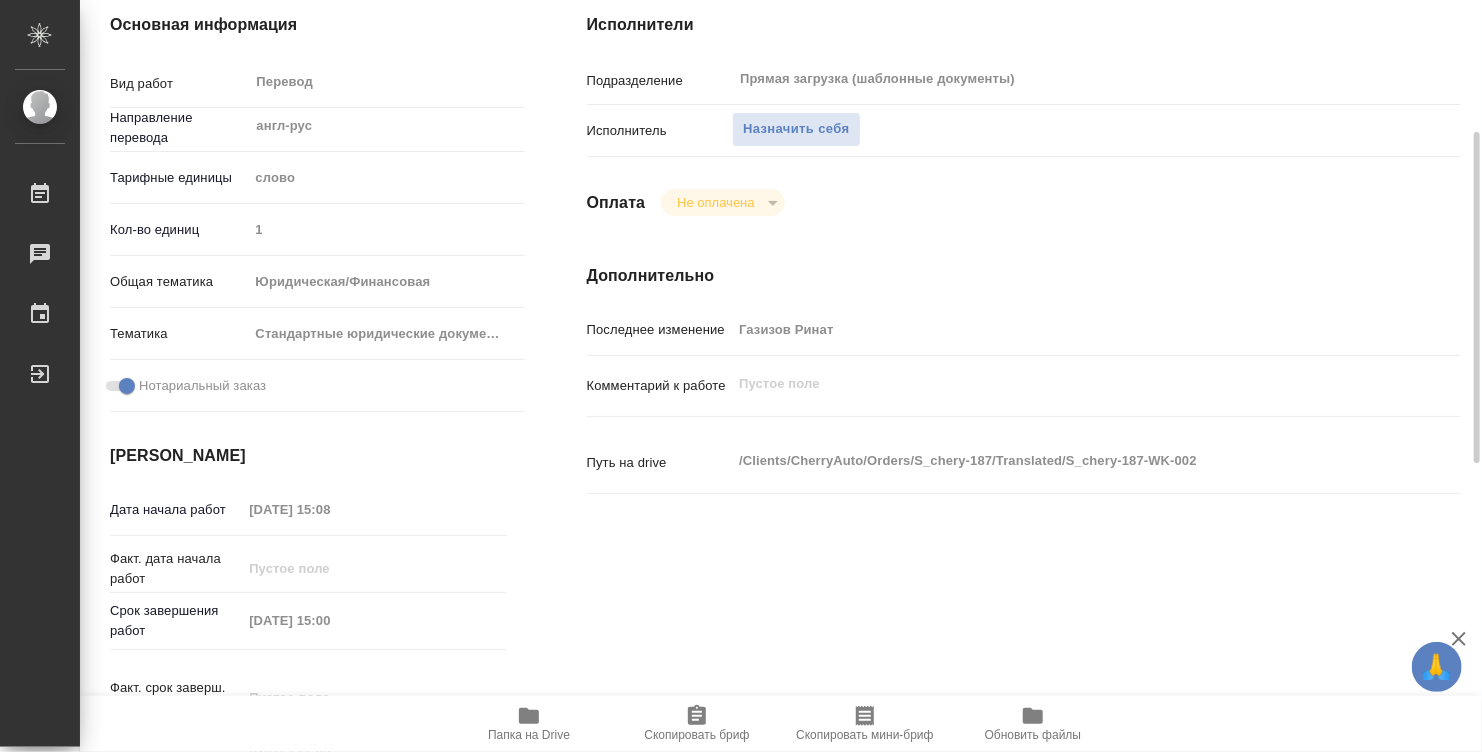 type on "x" 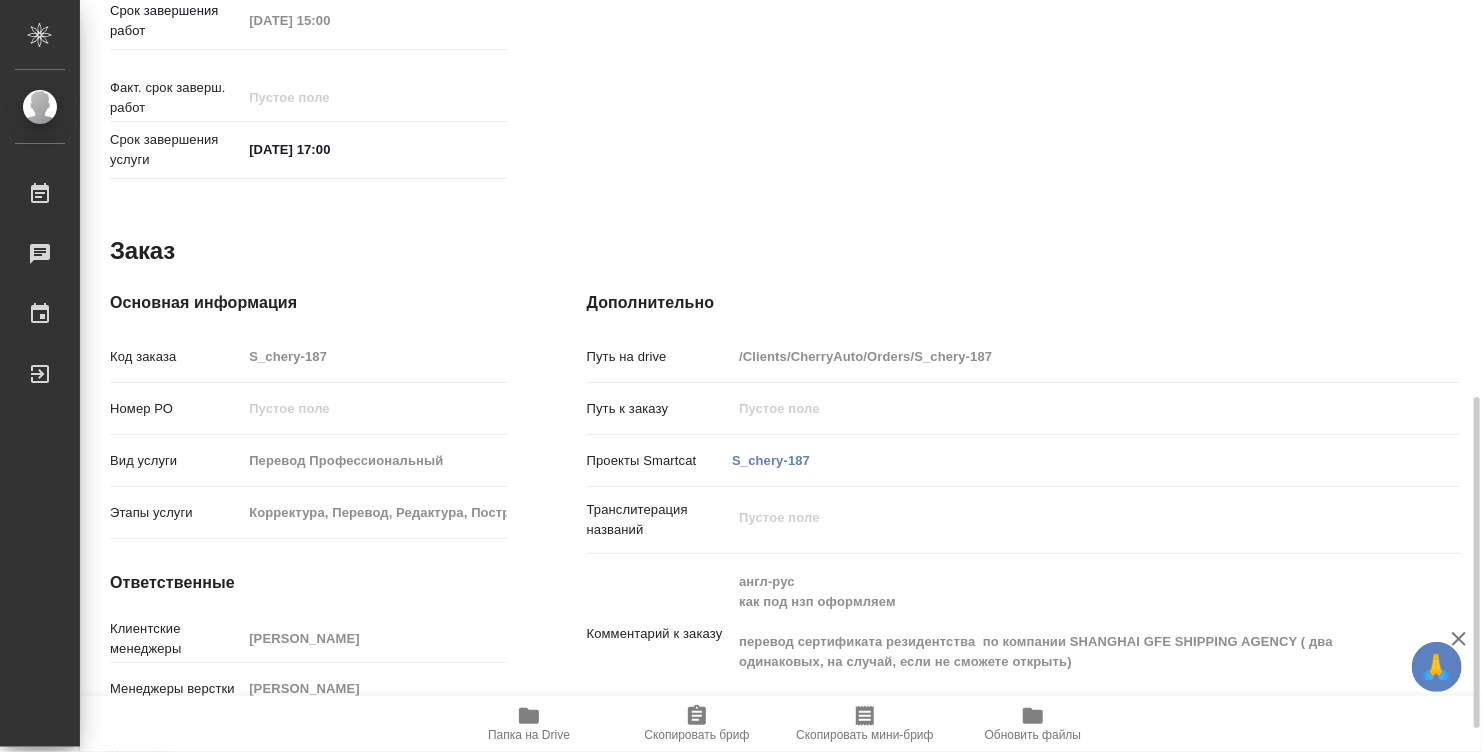scroll, scrollTop: 954, scrollLeft: 0, axis: vertical 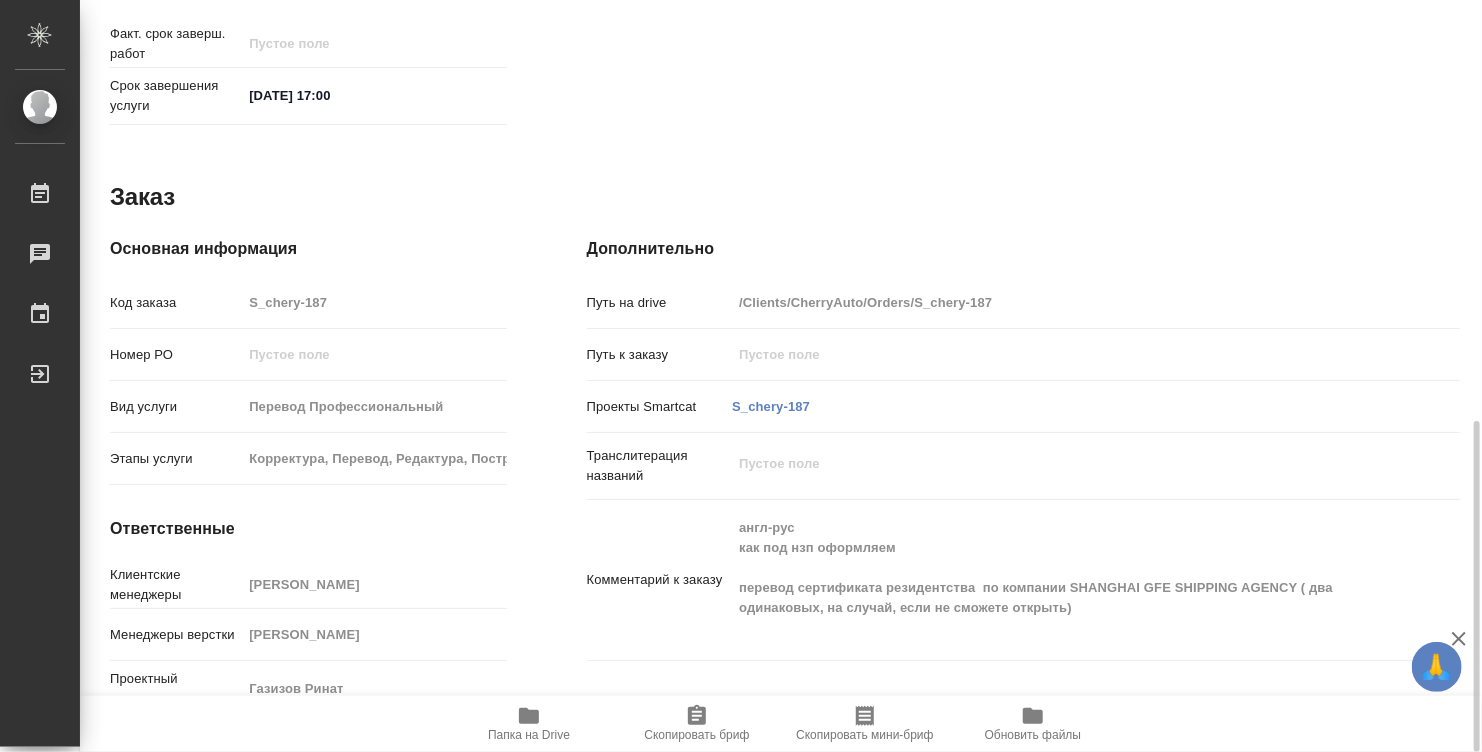 click 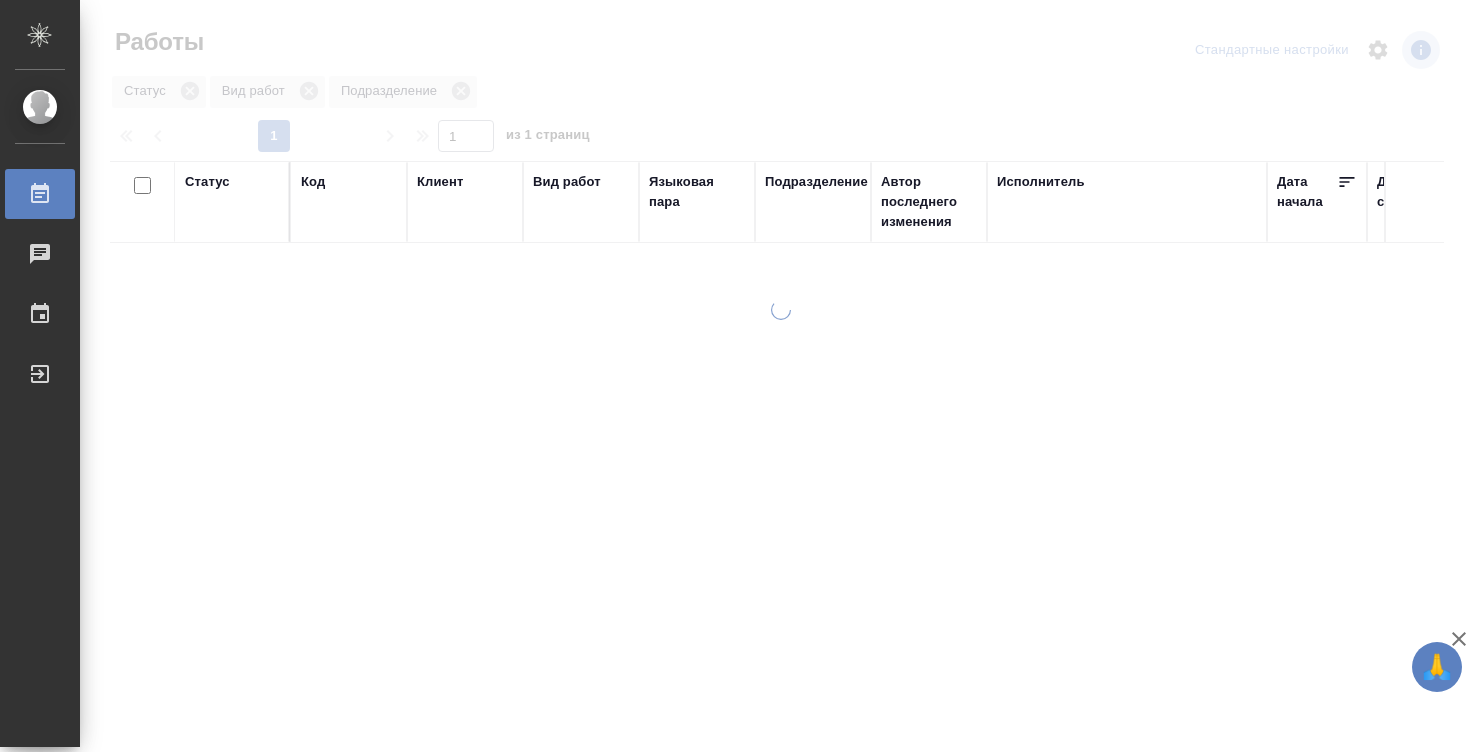 scroll, scrollTop: 0, scrollLeft: 0, axis: both 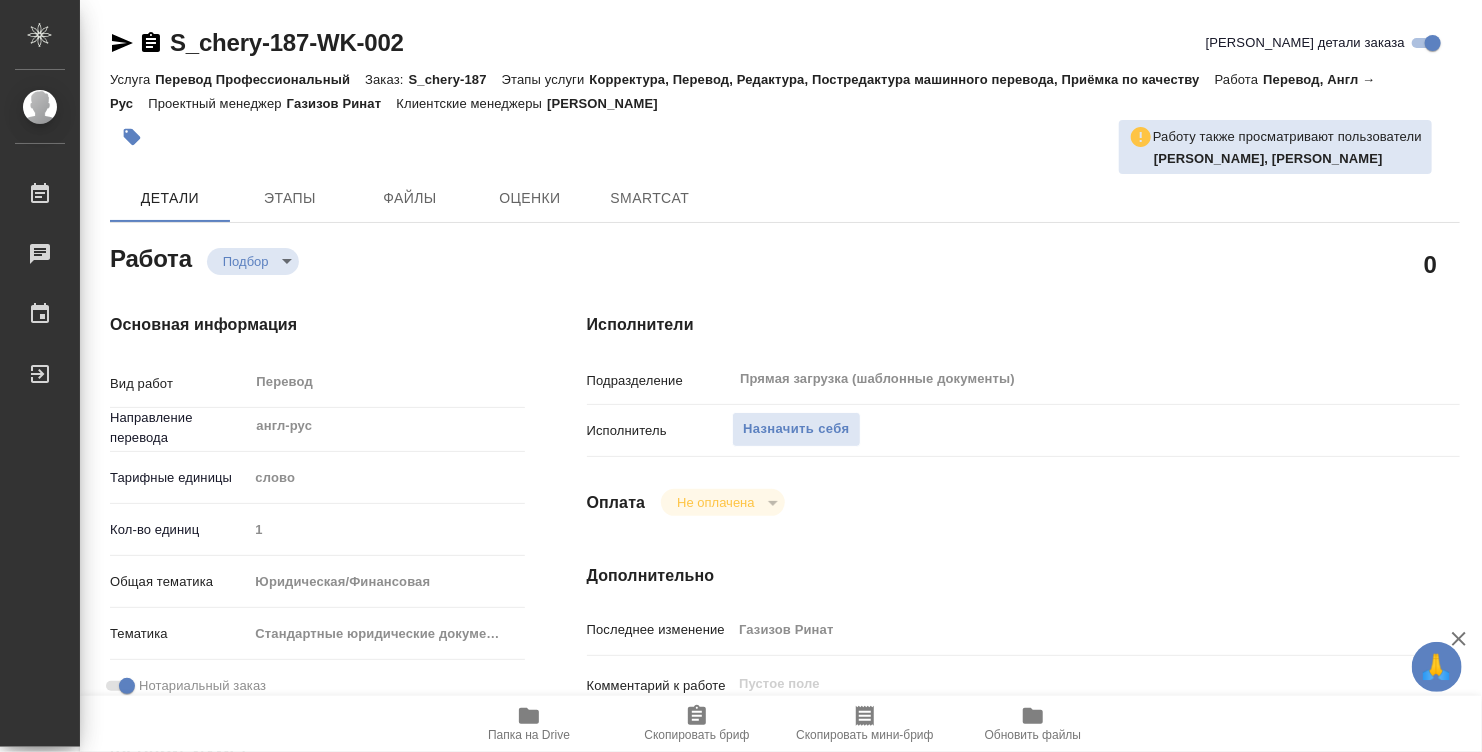 type on "x" 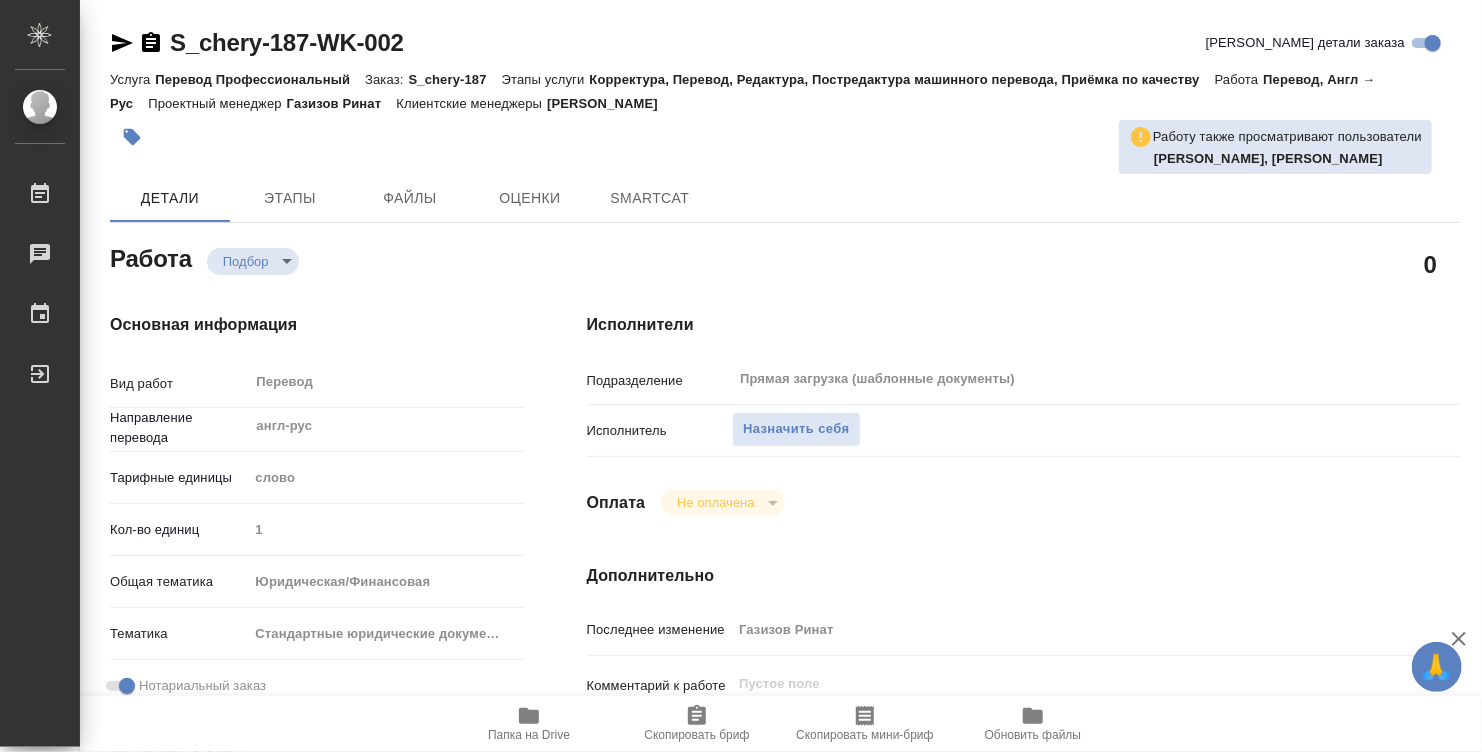 type on "x" 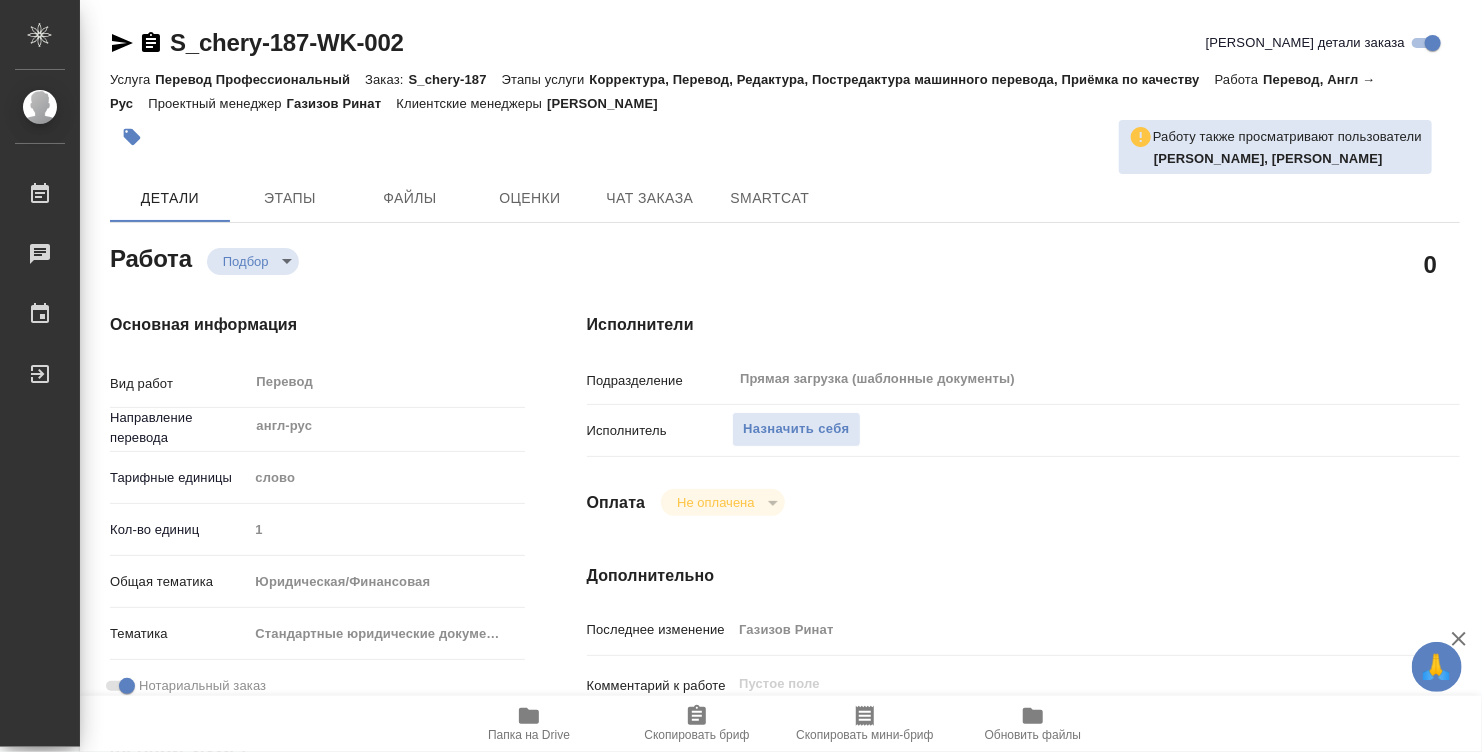 type on "x" 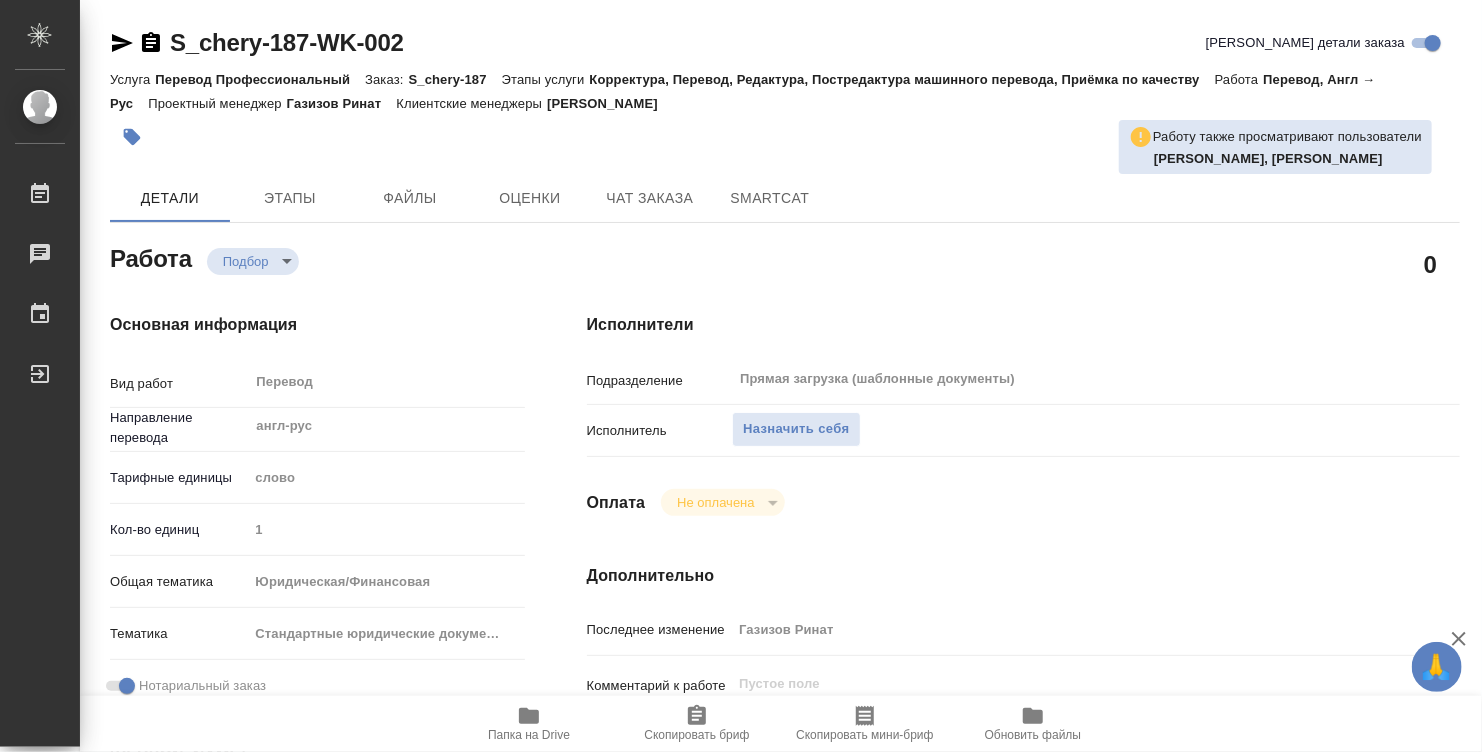 type on "x" 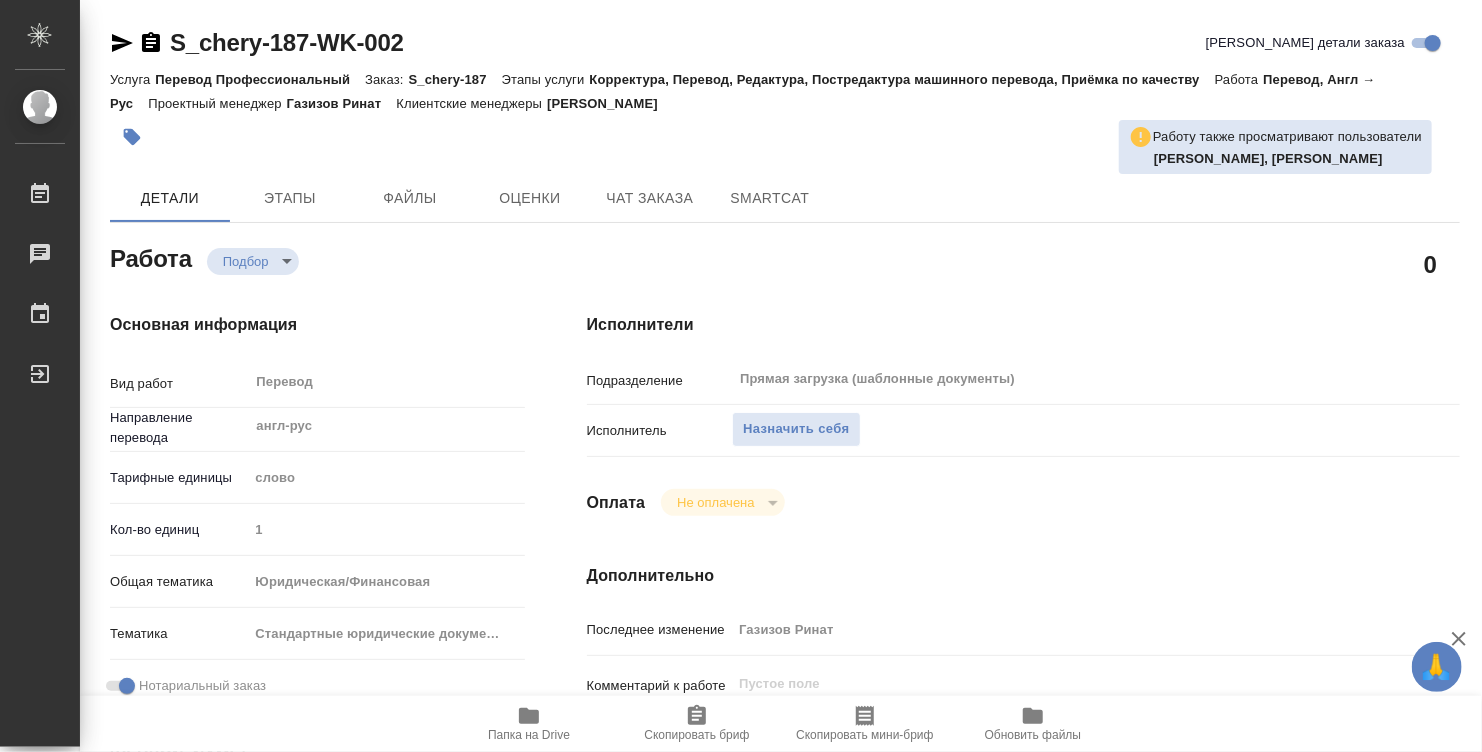 type on "x" 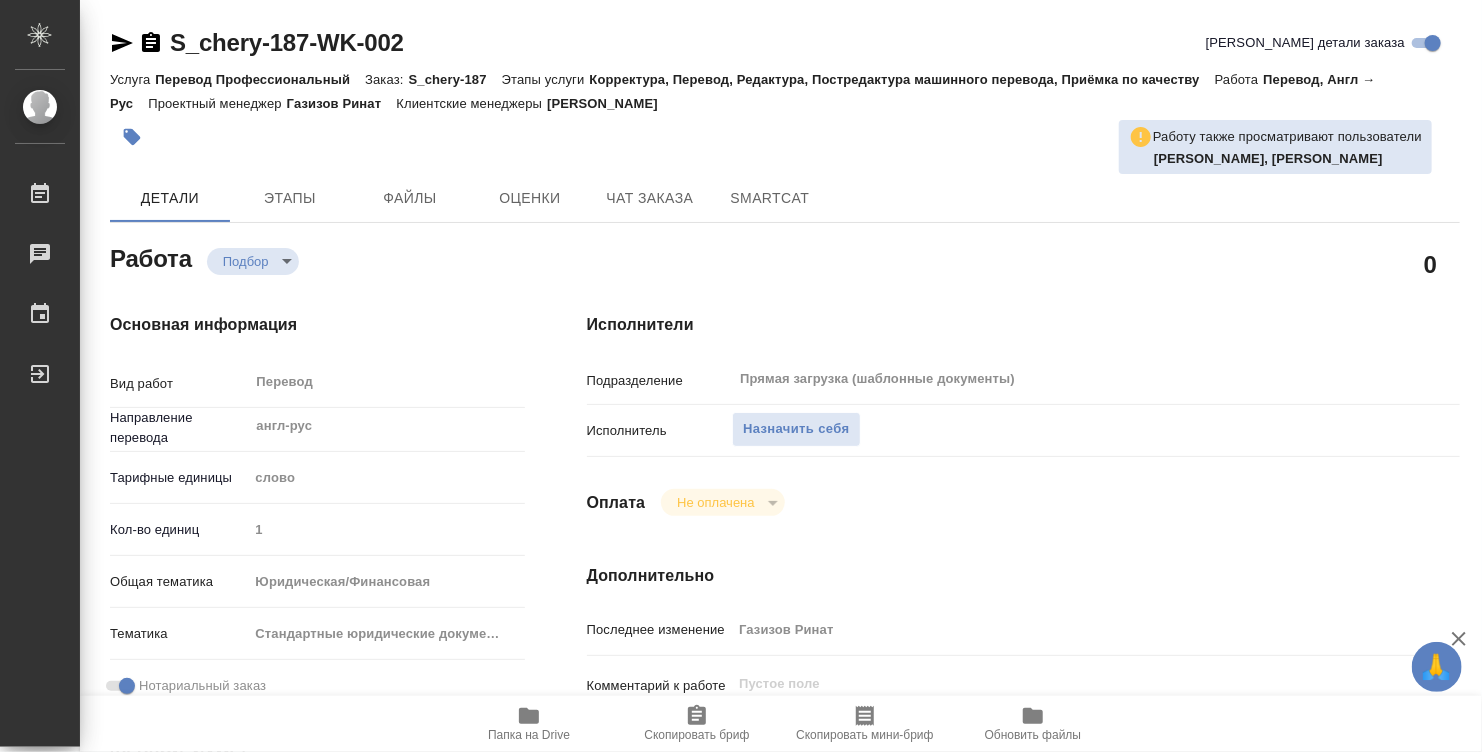 type on "x" 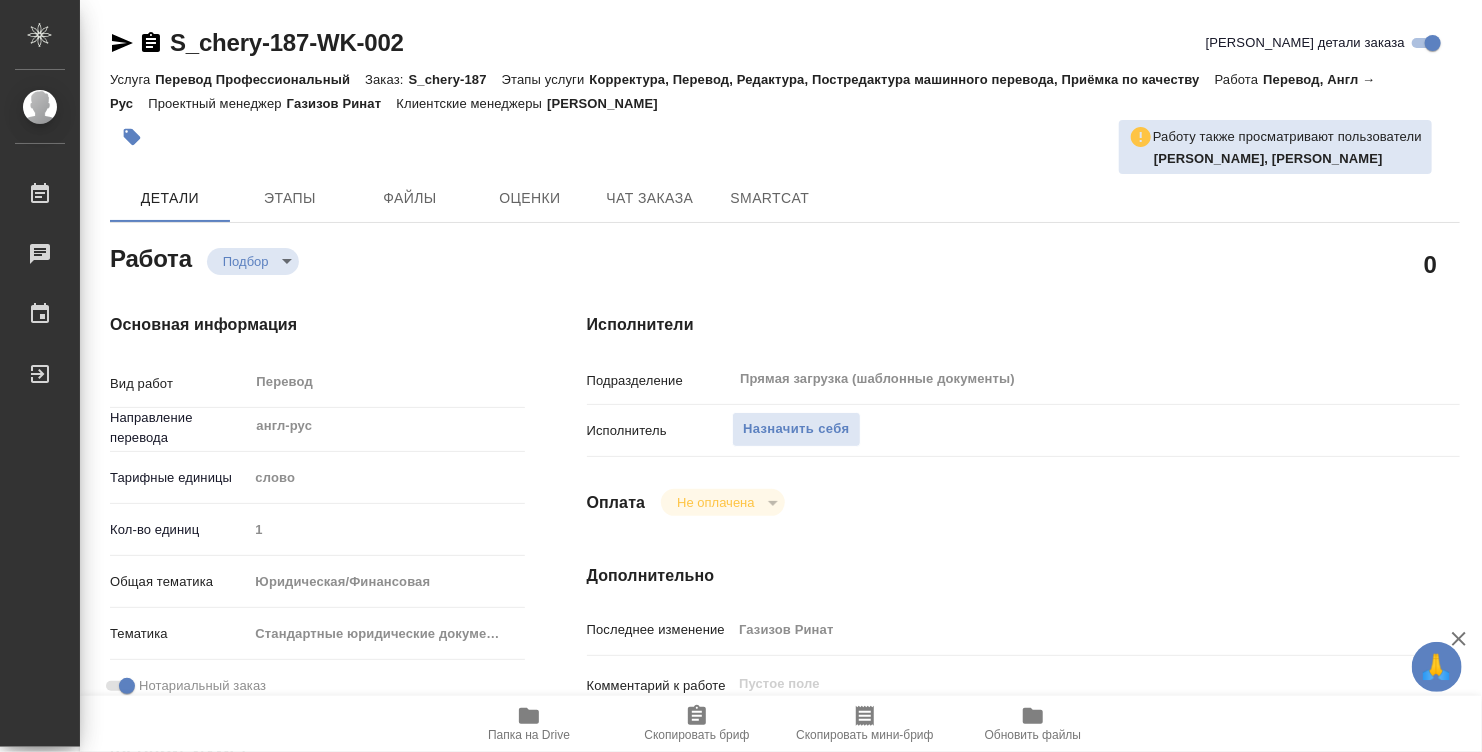 type on "x" 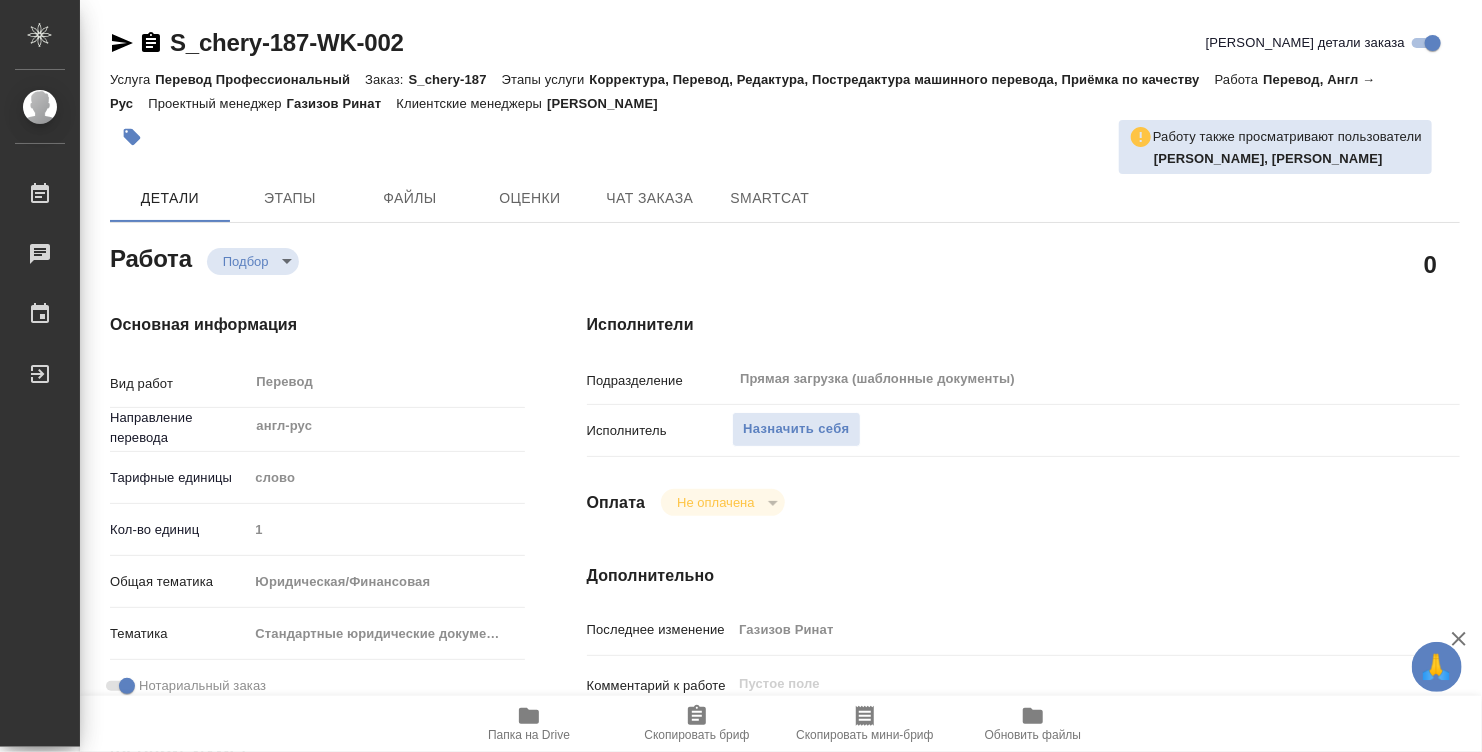 type on "x" 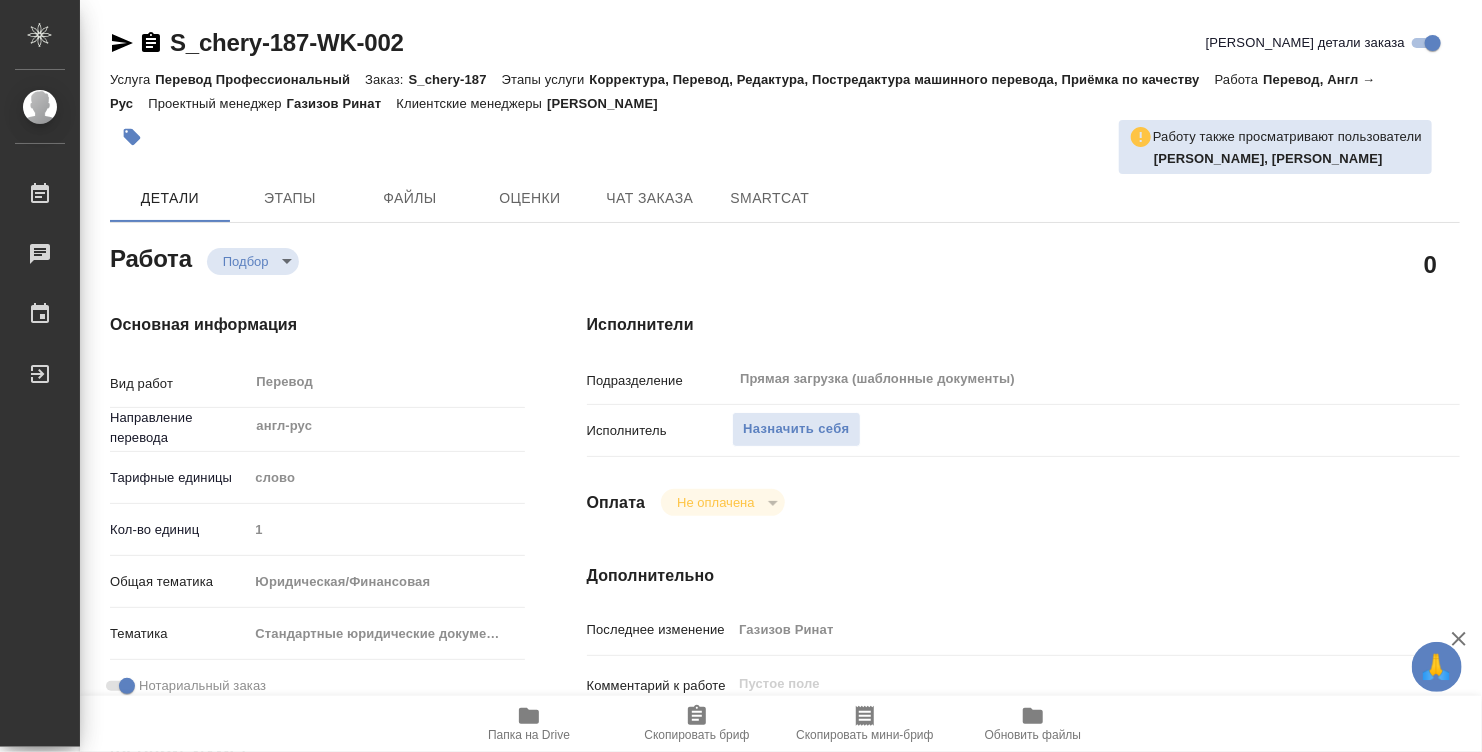 type on "x" 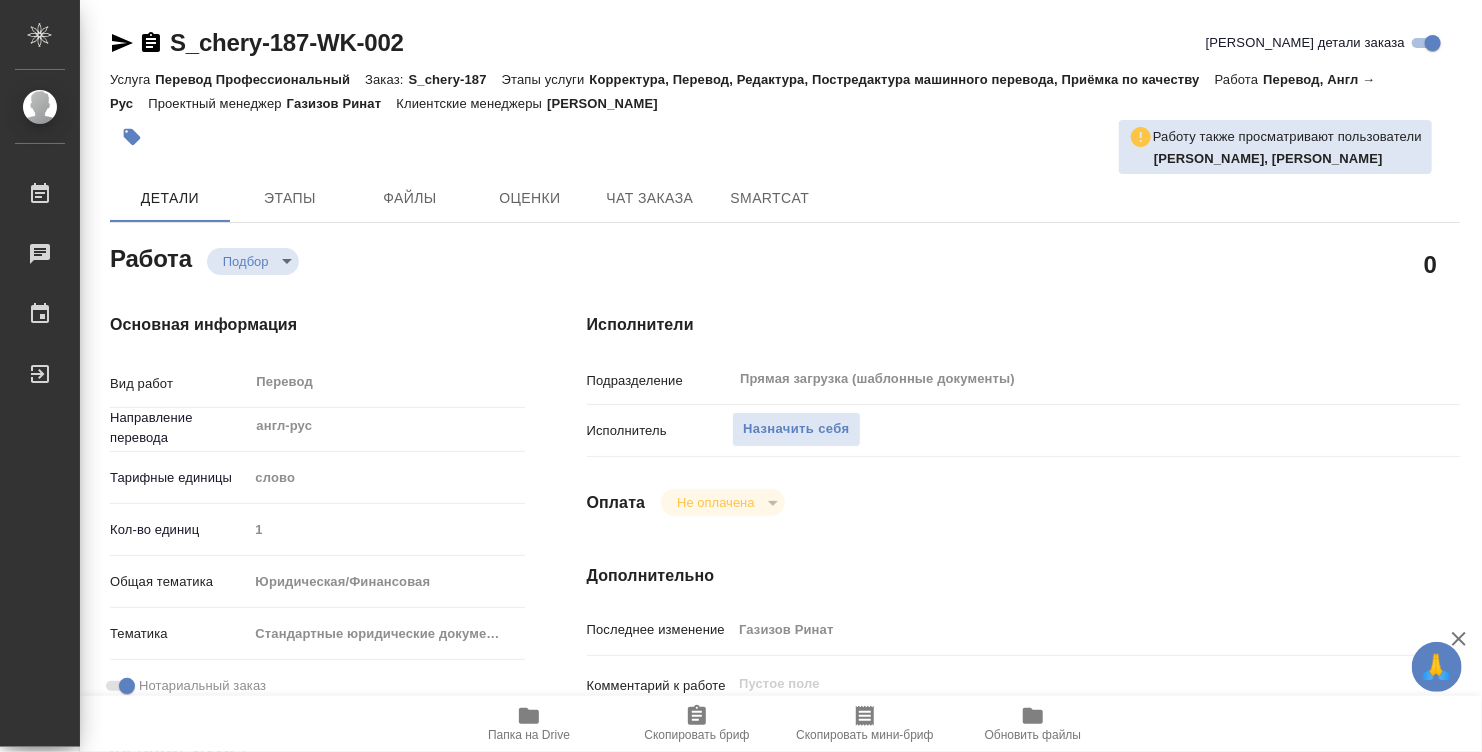 type on "x" 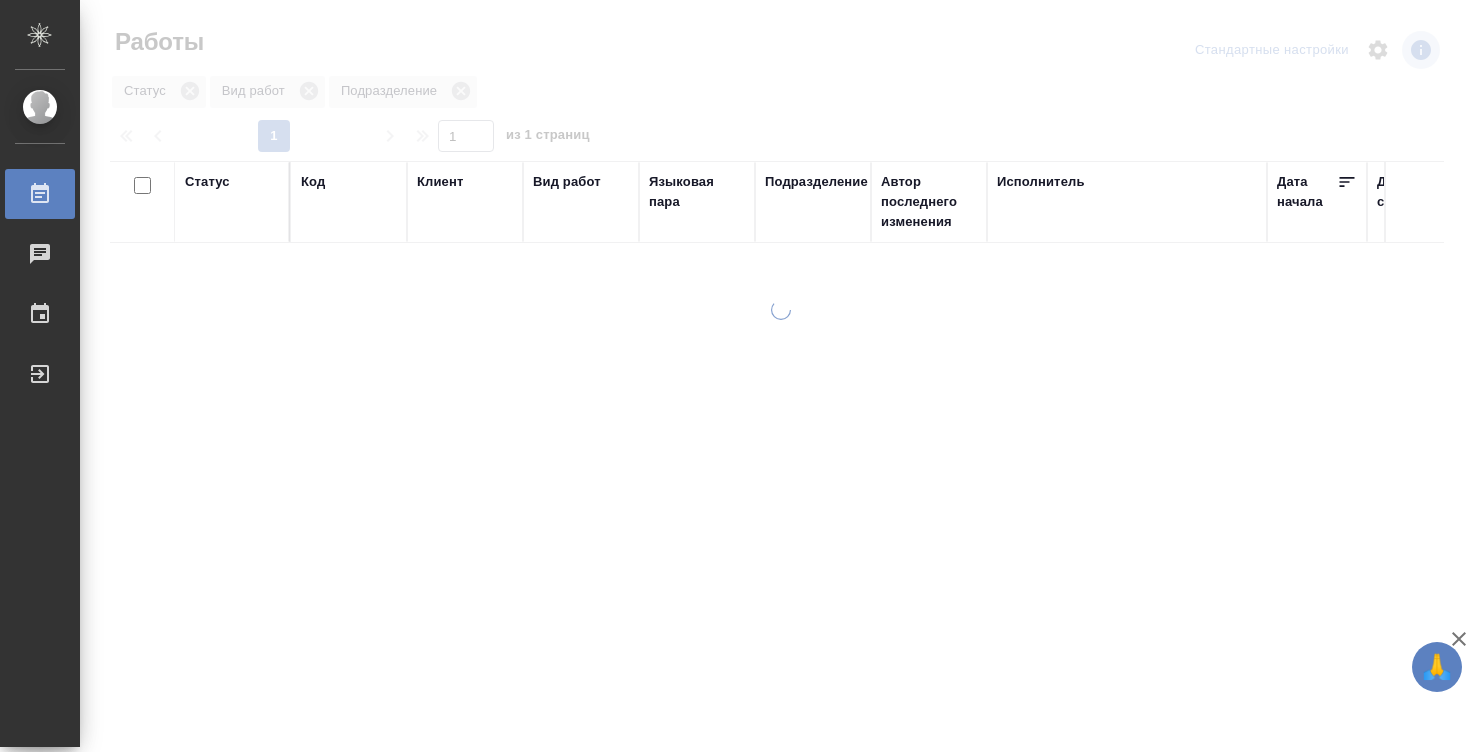 scroll, scrollTop: 0, scrollLeft: 0, axis: both 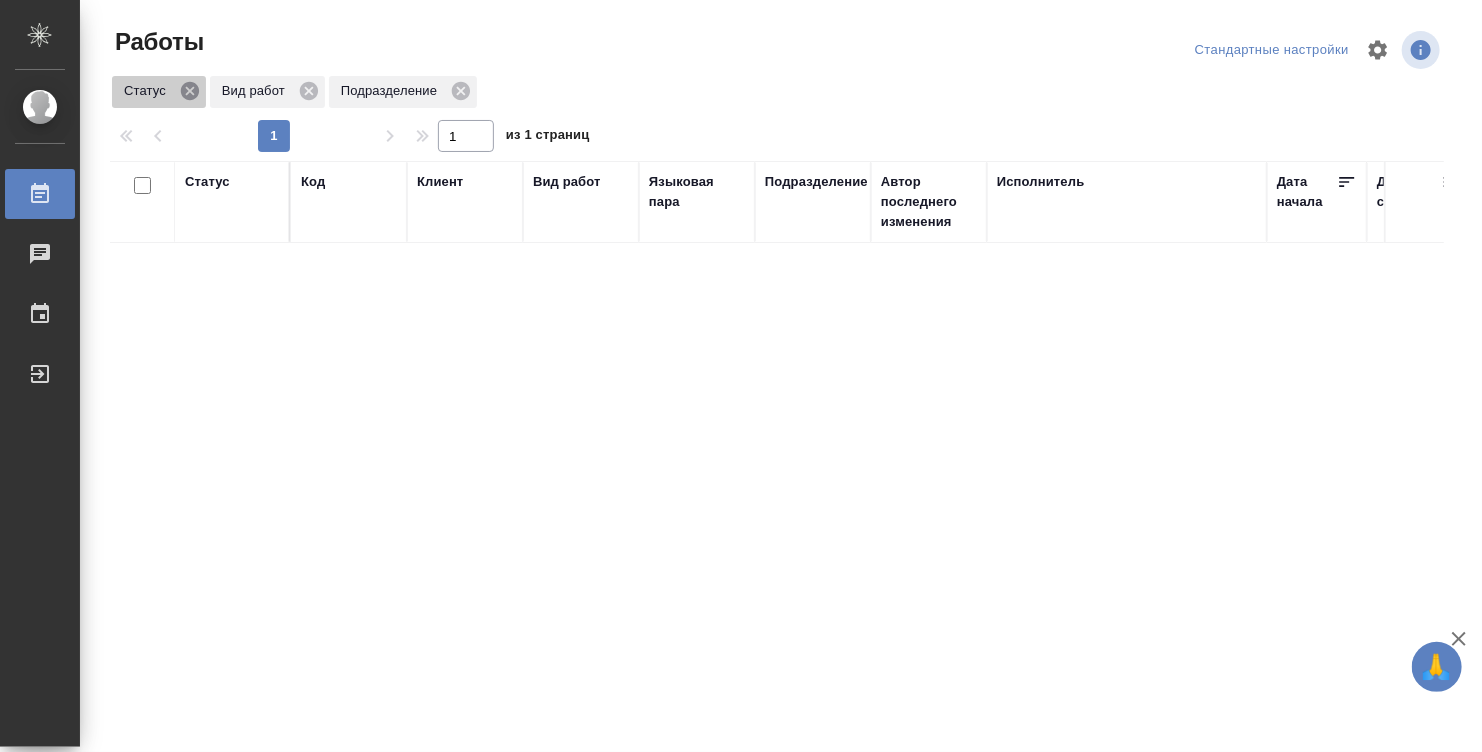 click 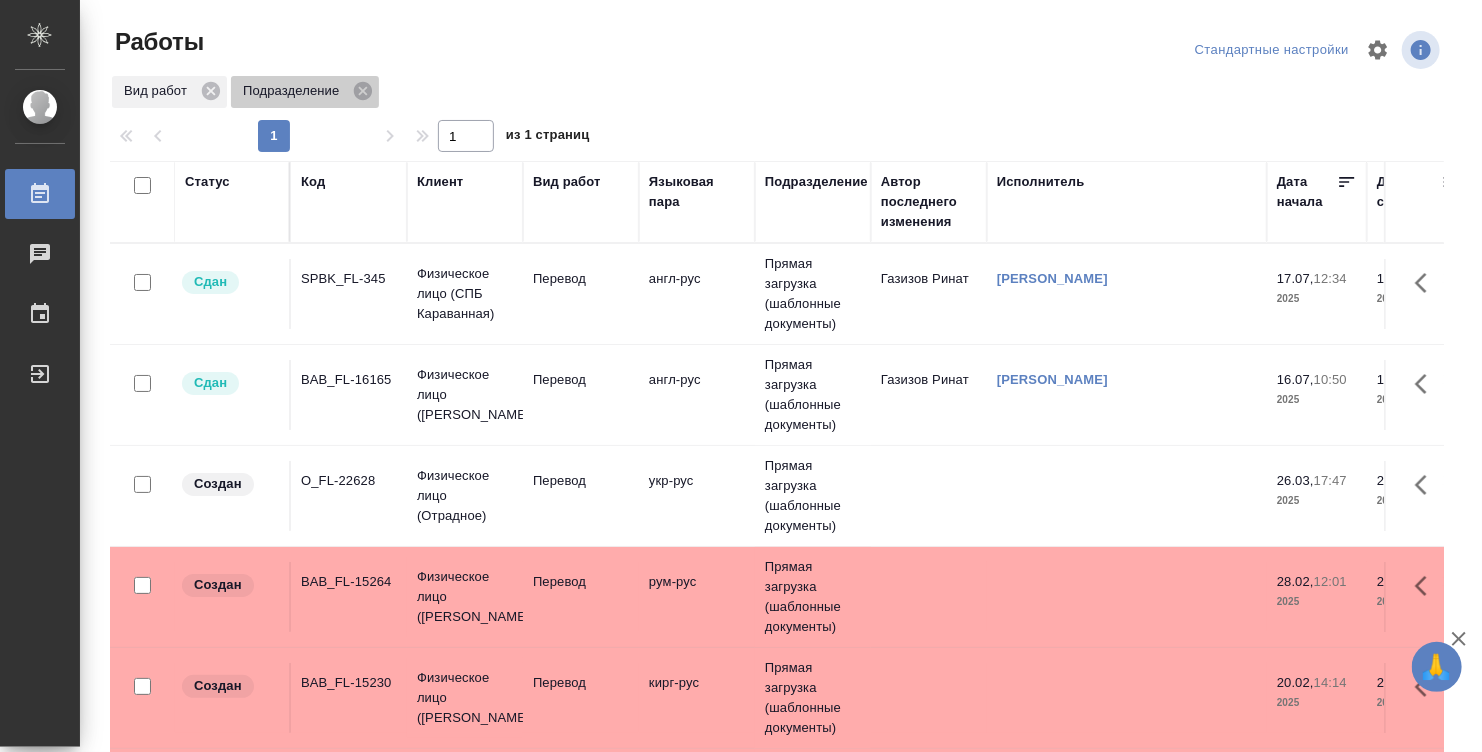 click on "Подразделение" at bounding box center [305, 92] 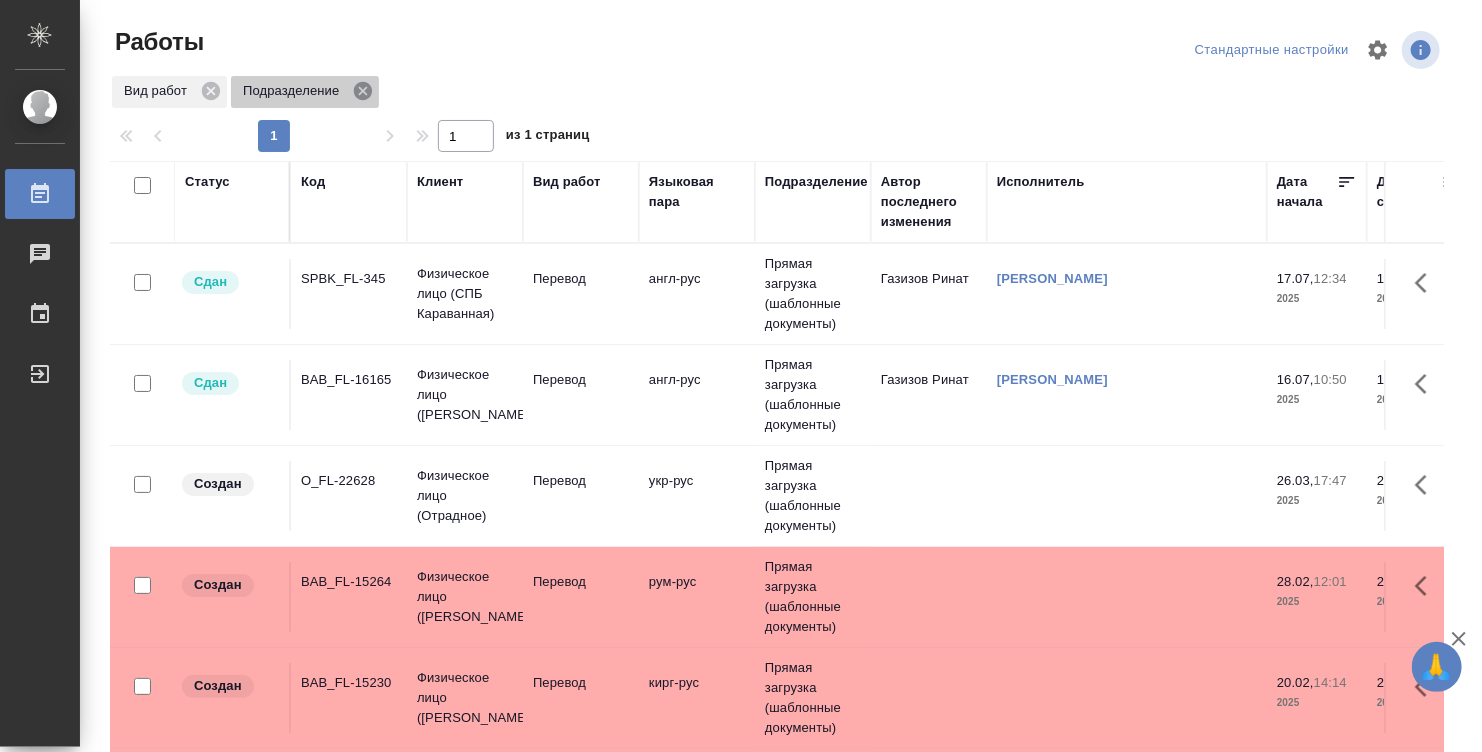 click 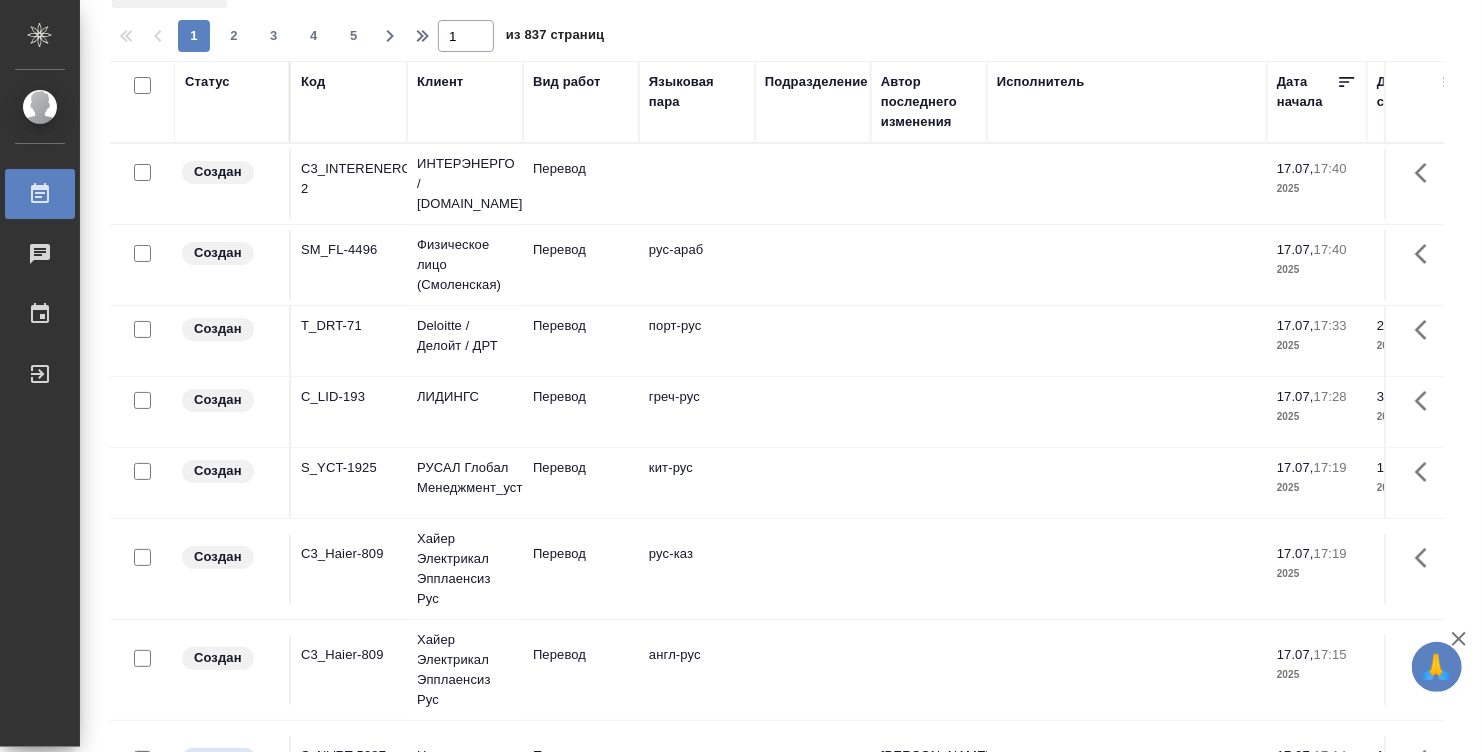 scroll, scrollTop: 140, scrollLeft: 0, axis: vertical 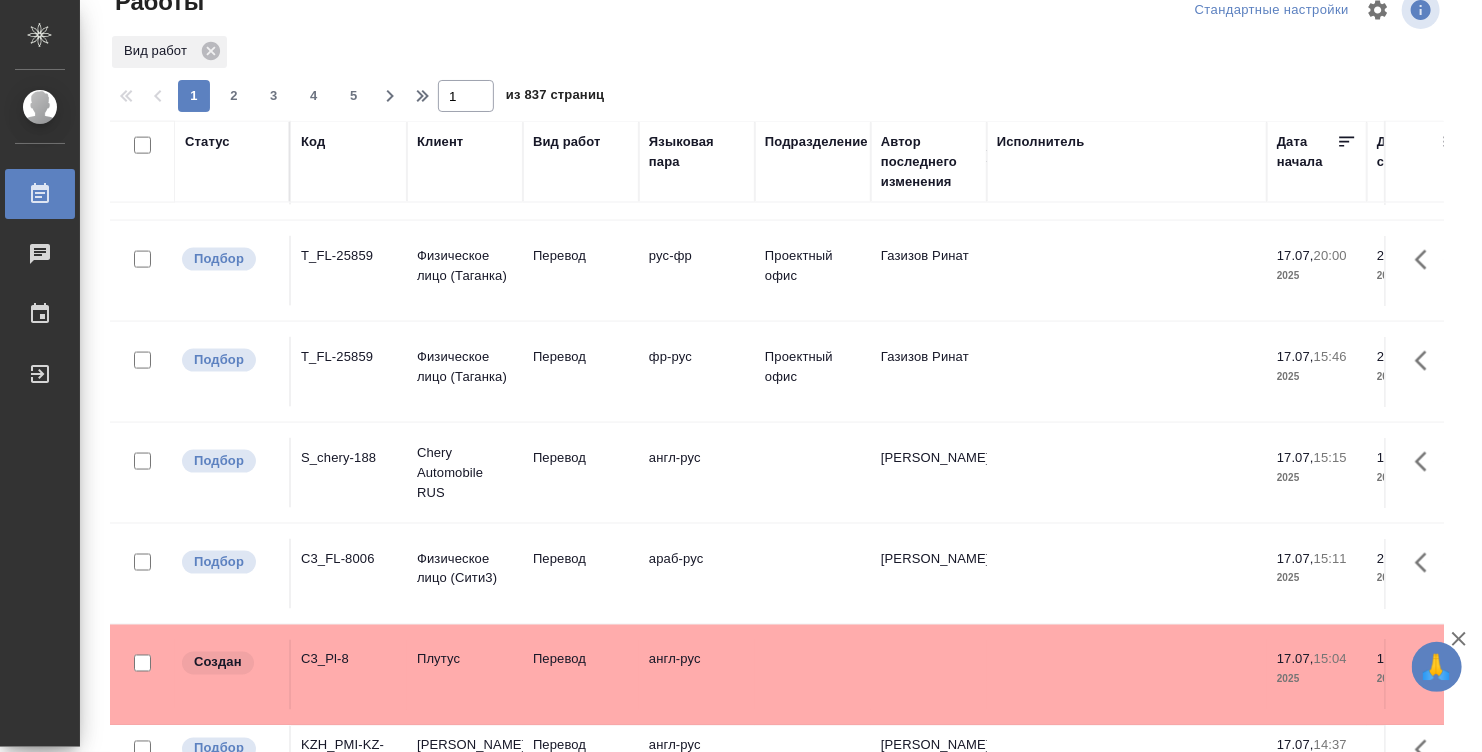 drag, startPoint x: 1074, startPoint y: 182, endPoint x: 1044, endPoint y: 185, distance: 30.149628 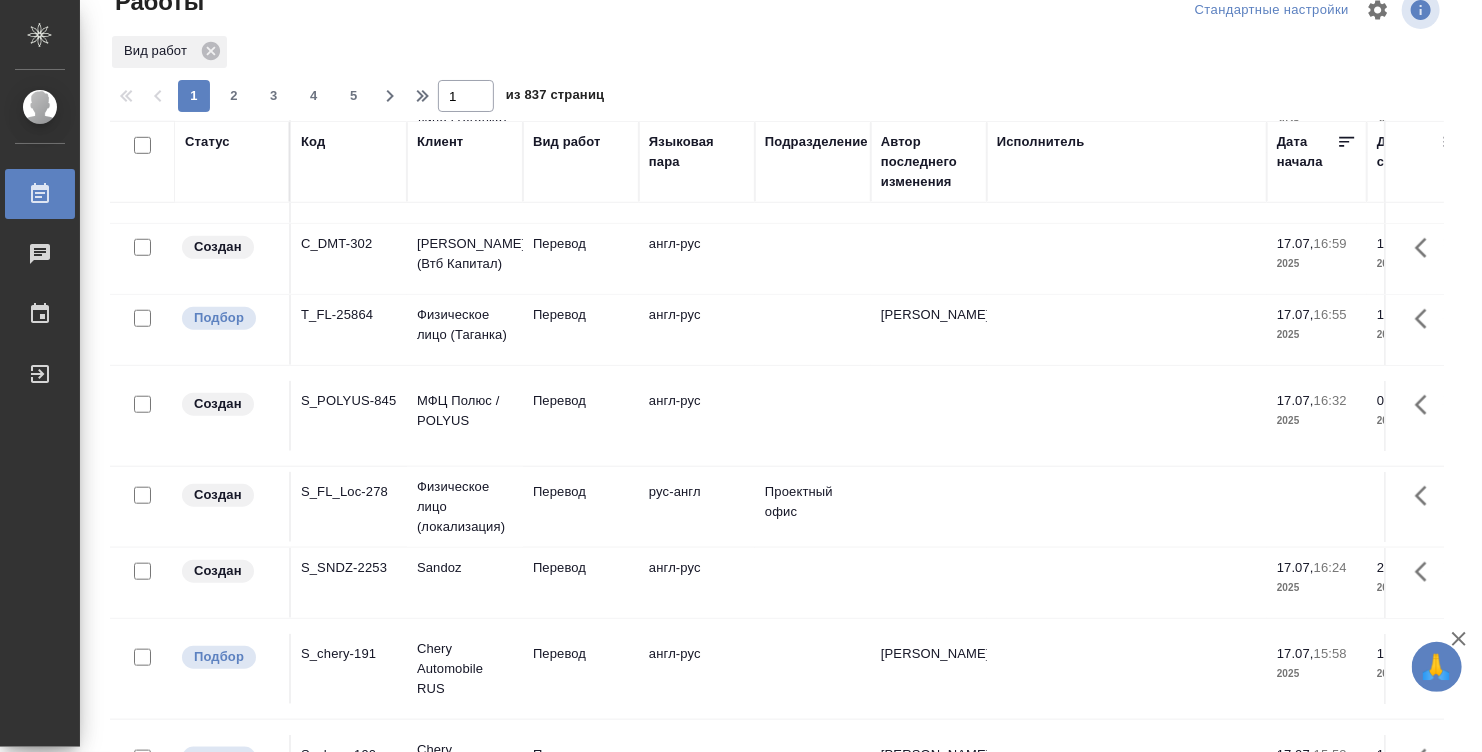 scroll, scrollTop: 800, scrollLeft: 0, axis: vertical 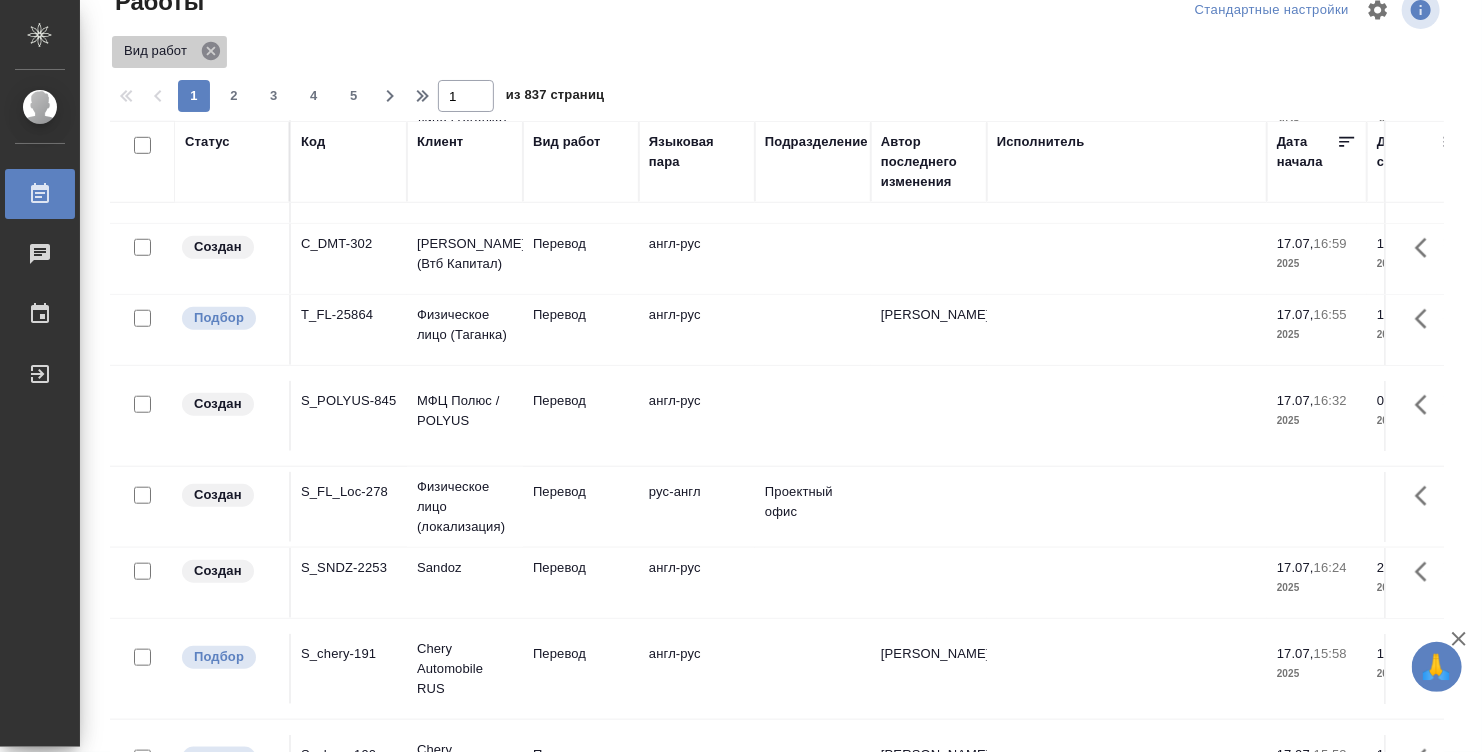 click 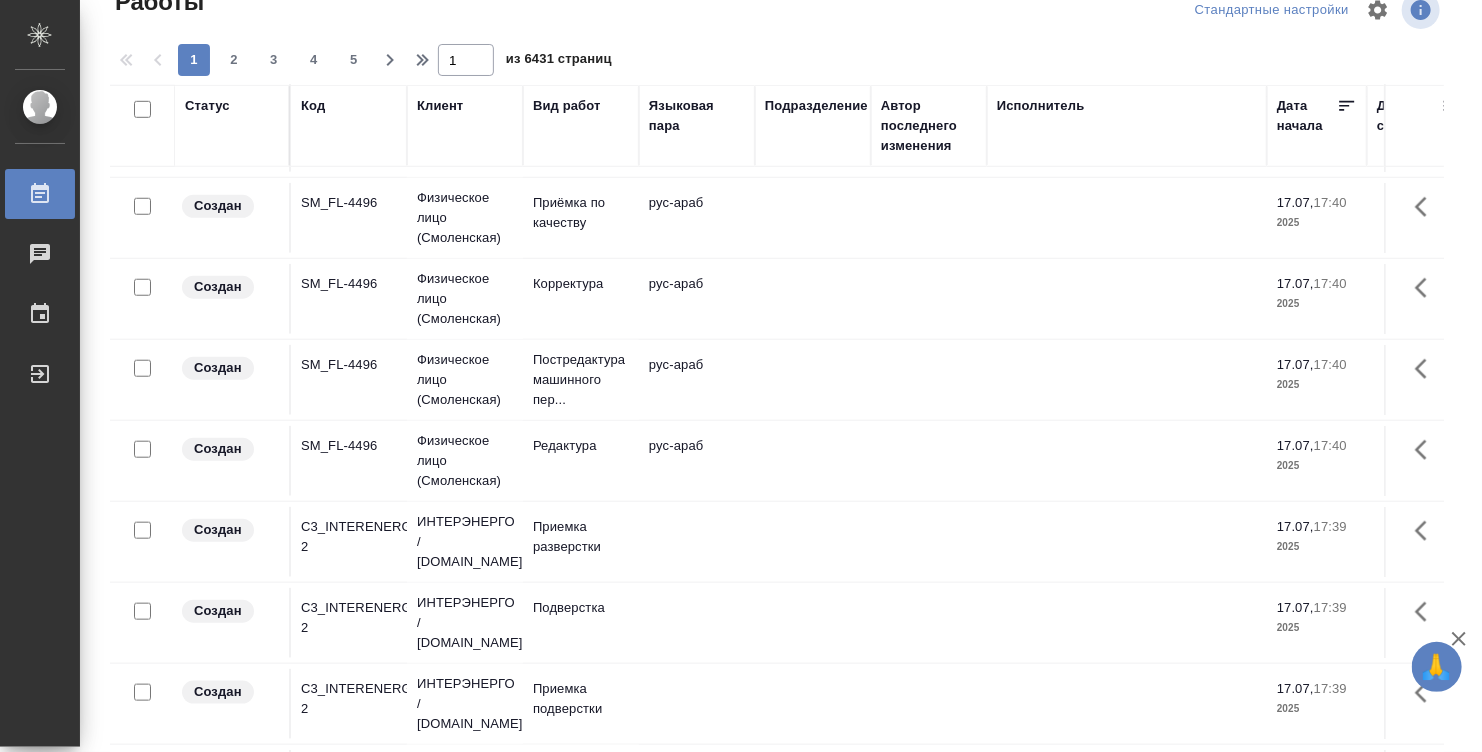 drag, startPoint x: 199, startPoint y: 156, endPoint x: 256, endPoint y: 126, distance: 64.412735 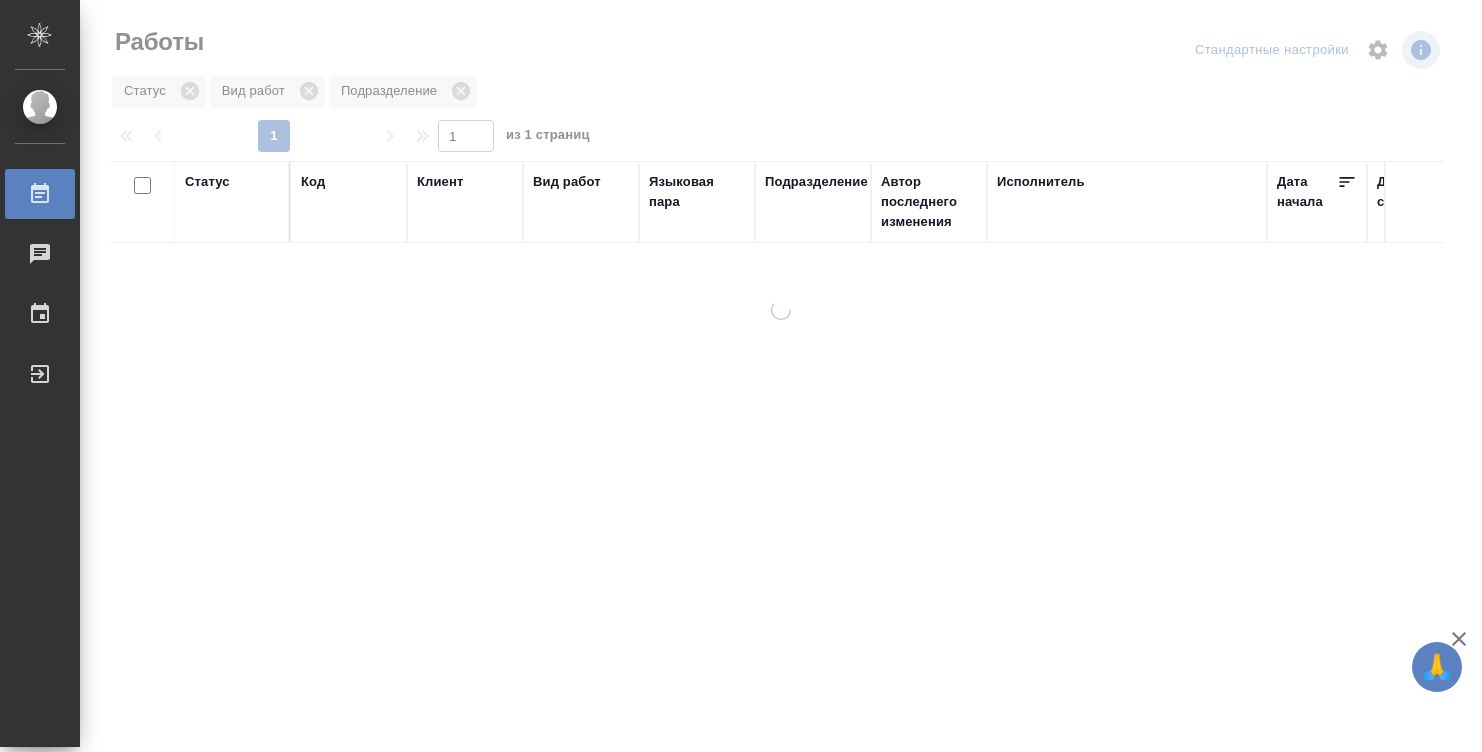 scroll, scrollTop: 0, scrollLeft: 0, axis: both 